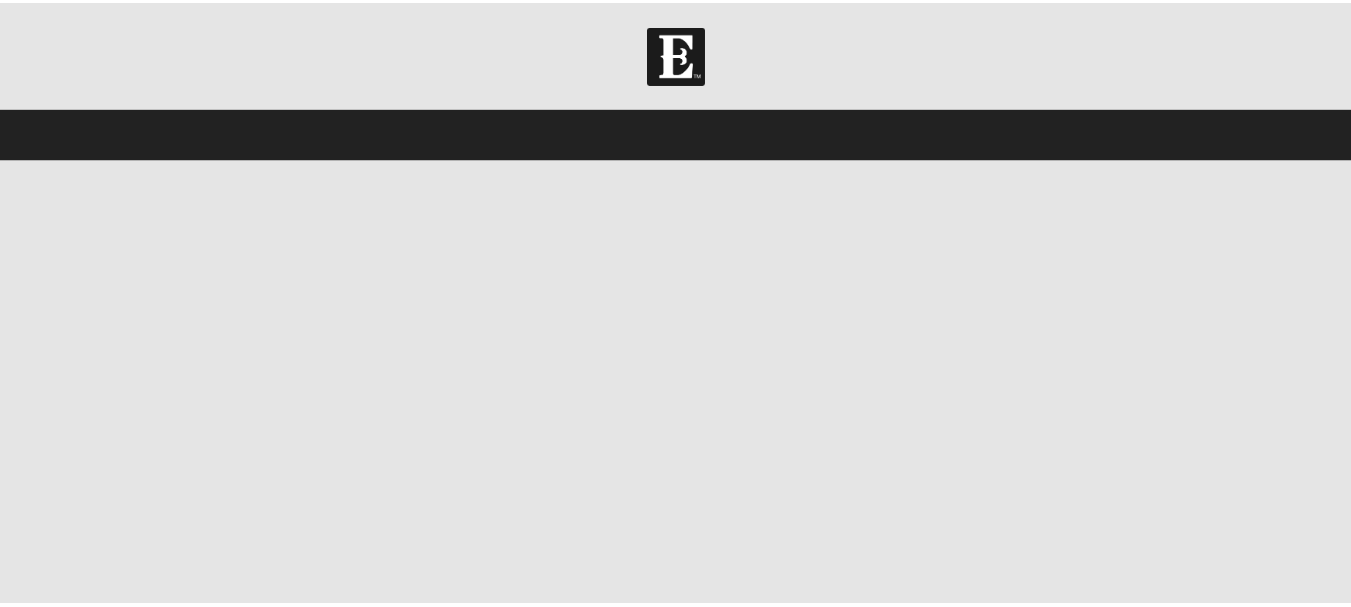 scroll, scrollTop: 0, scrollLeft: 0, axis: both 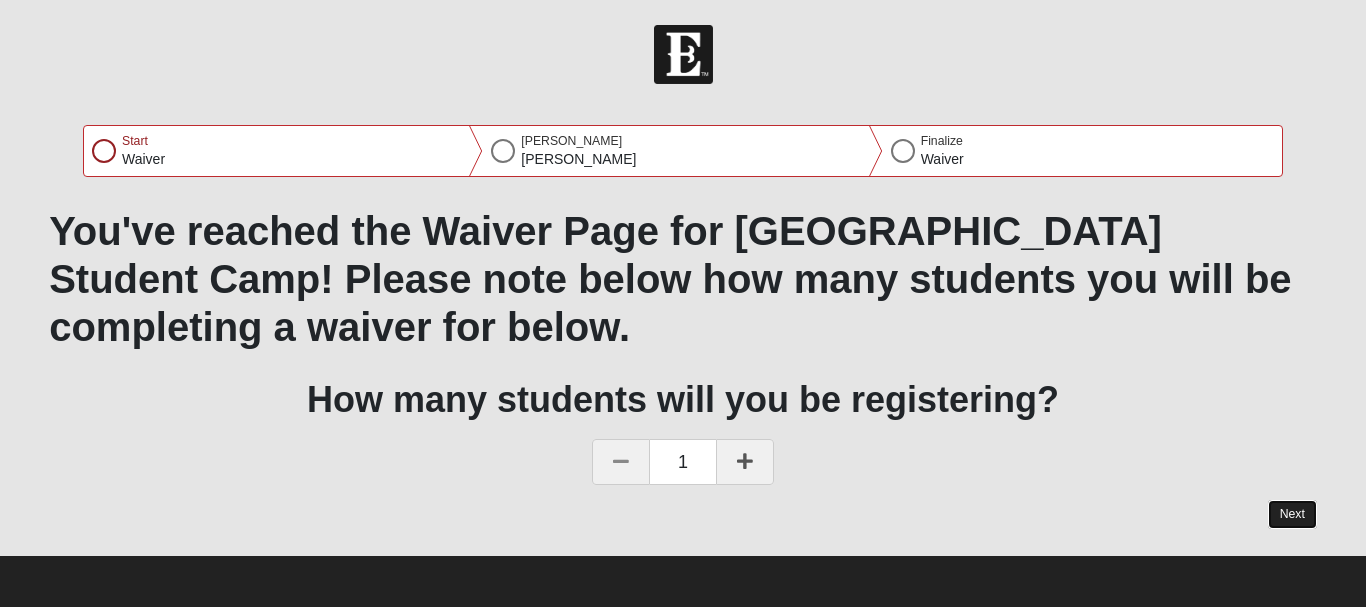 click on "Next" at bounding box center [1292, 514] 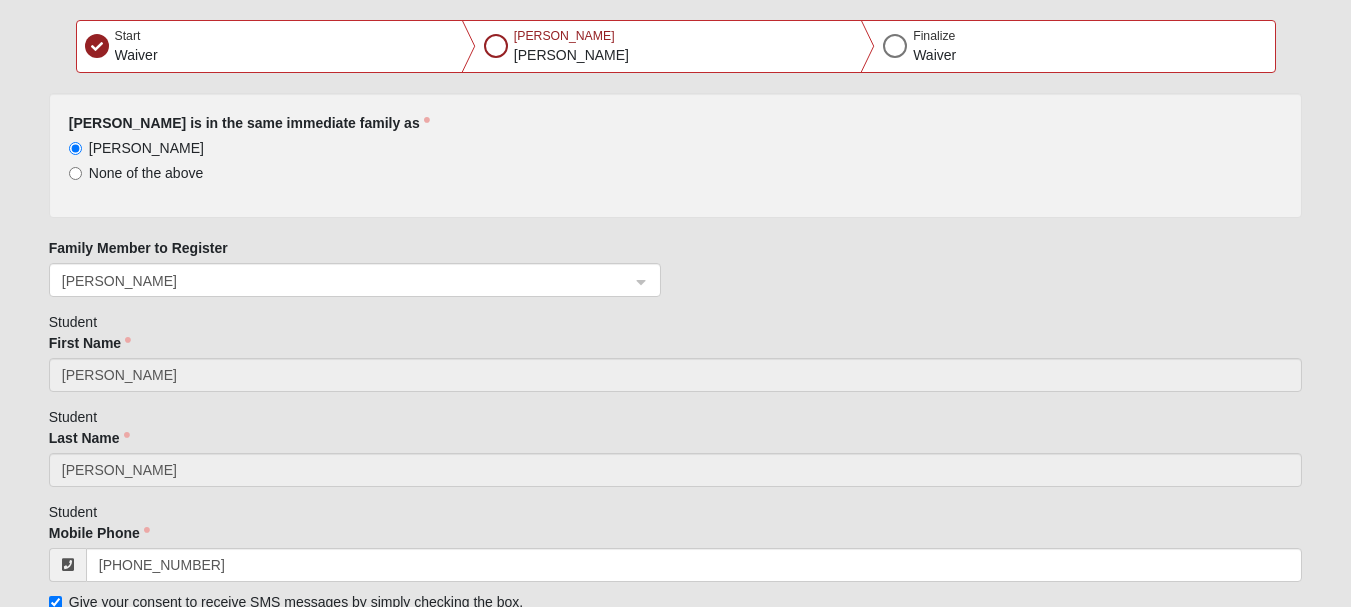 scroll, scrollTop: 176, scrollLeft: 0, axis: vertical 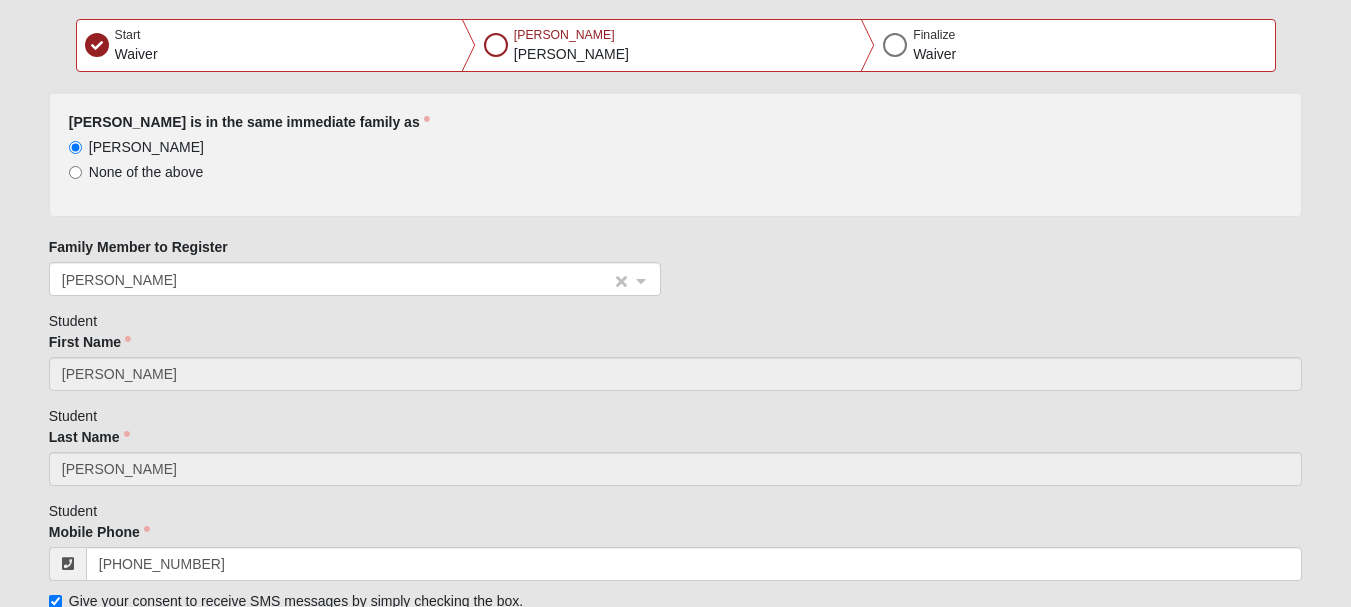 click on "[PERSON_NAME]" 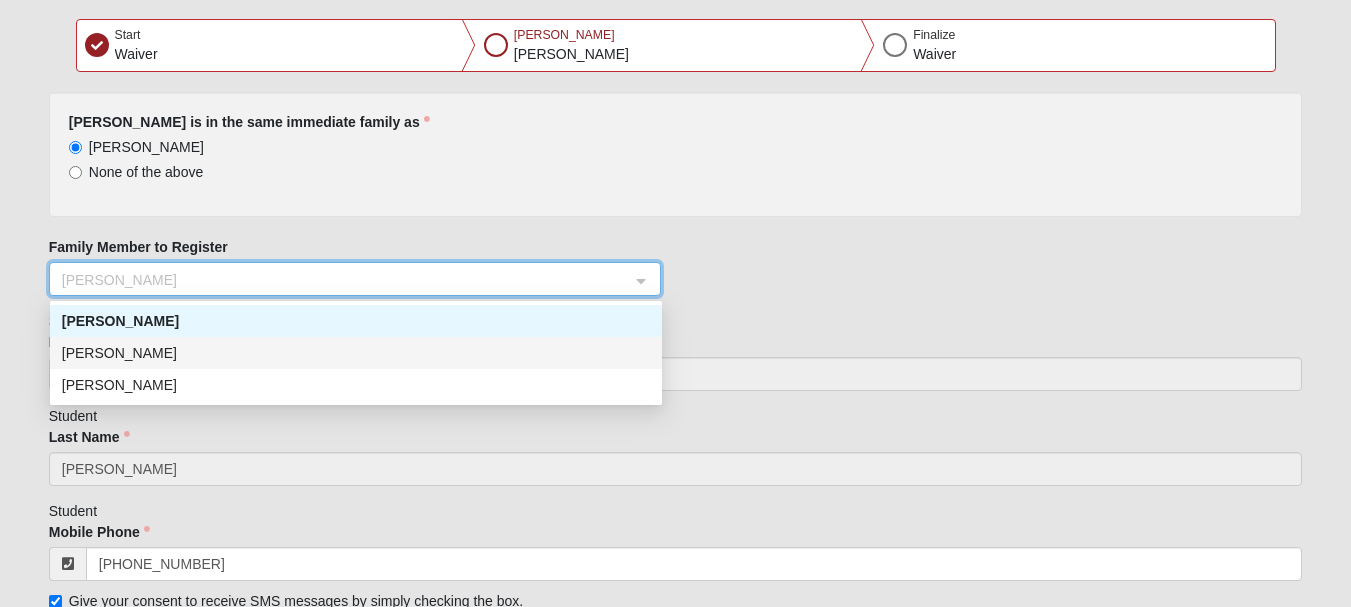 click on "[PERSON_NAME]" at bounding box center [356, 353] 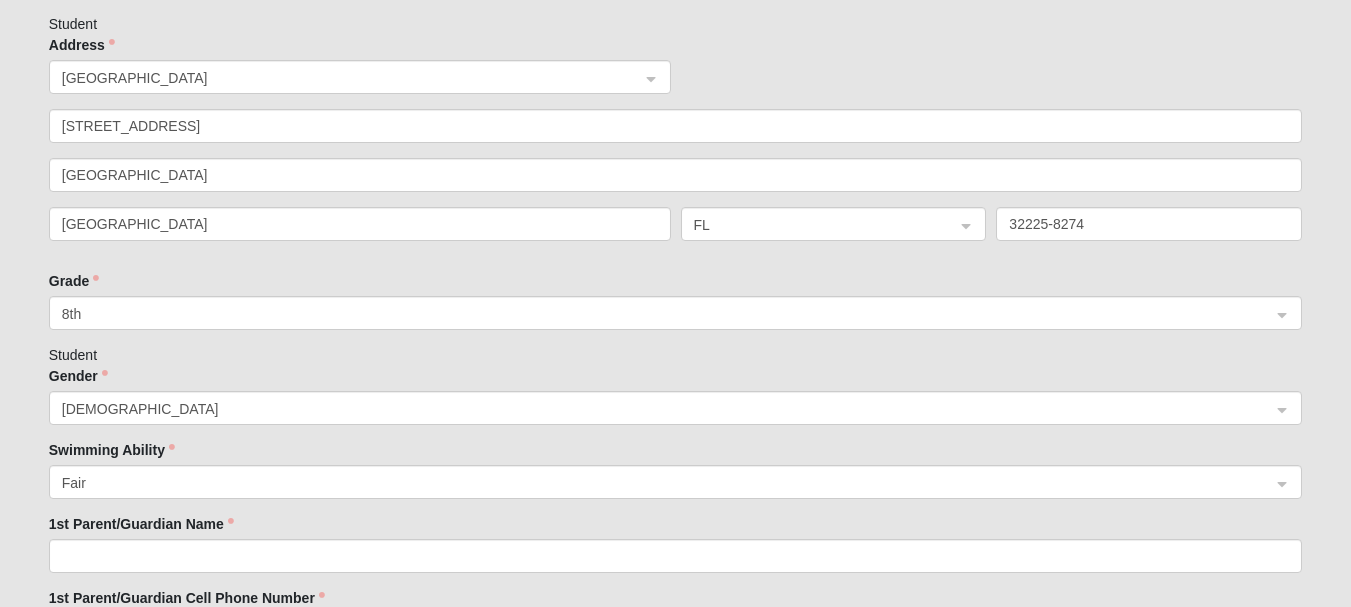 scroll, scrollTop: 1158, scrollLeft: 0, axis: vertical 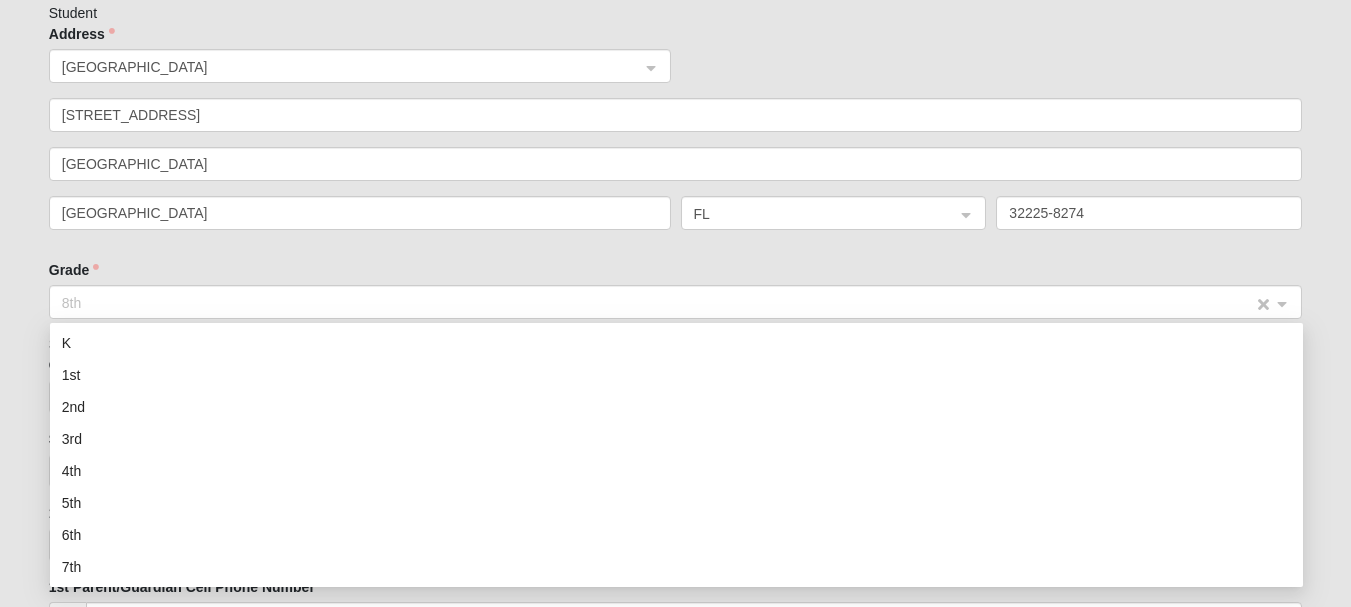 click on "8th" 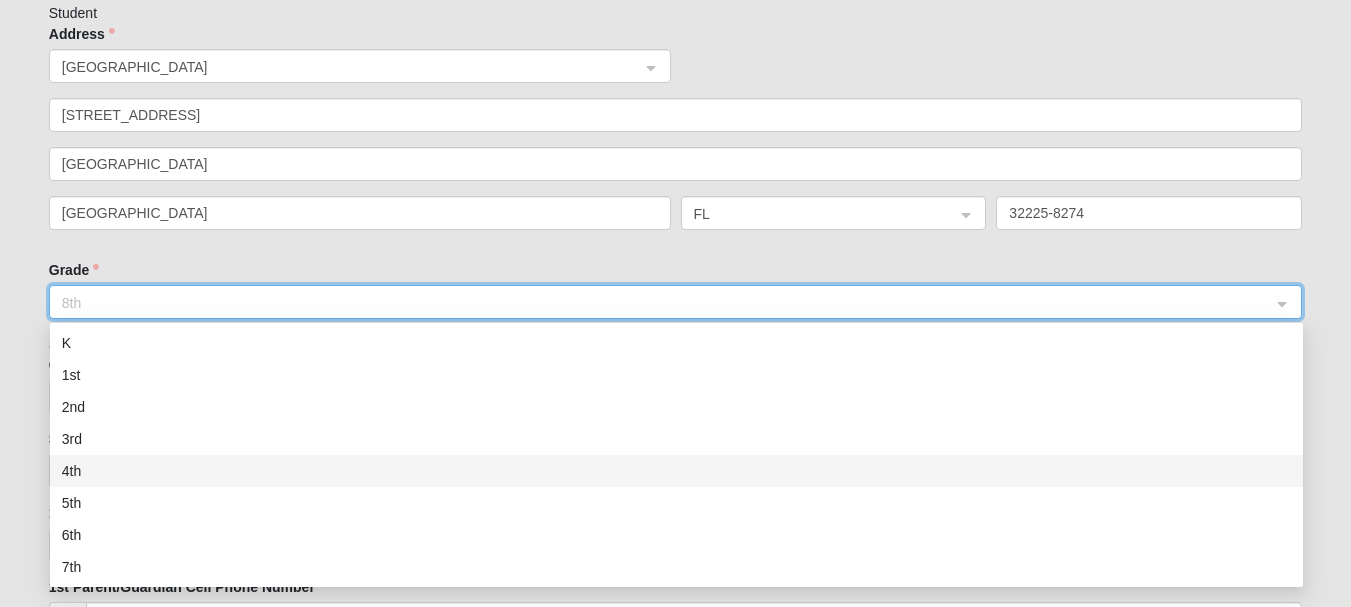 scroll, scrollTop: 160, scrollLeft: 0, axis: vertical 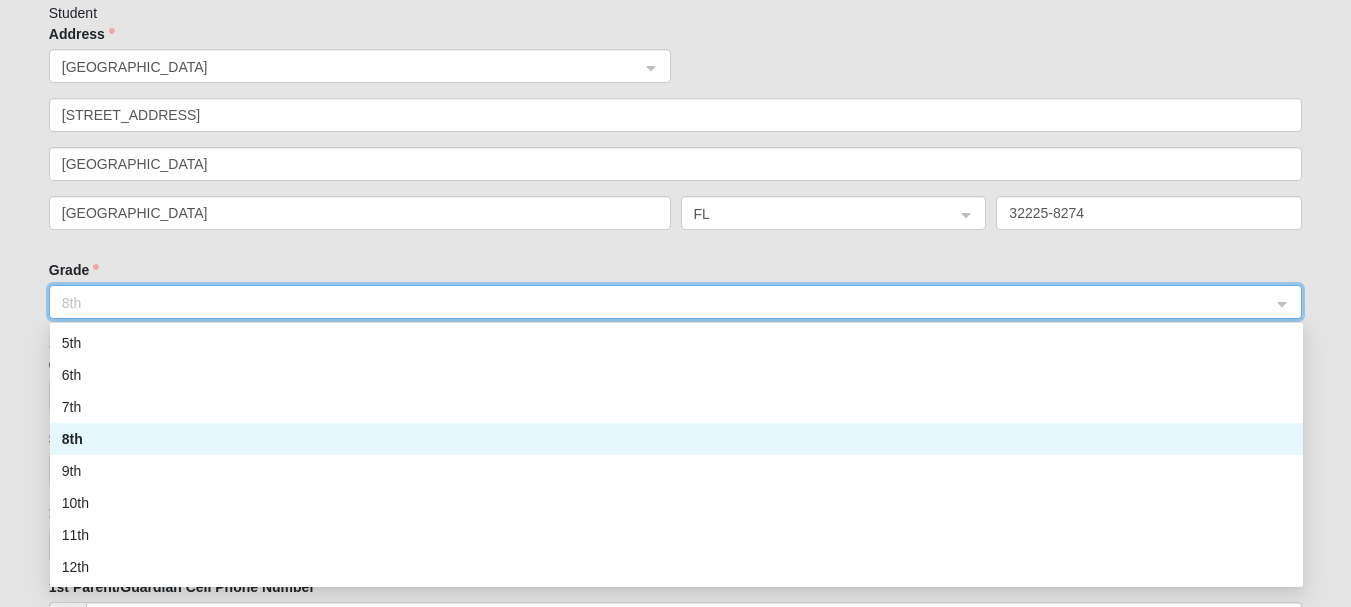 click on "8th" at bounding box center [676, 439] 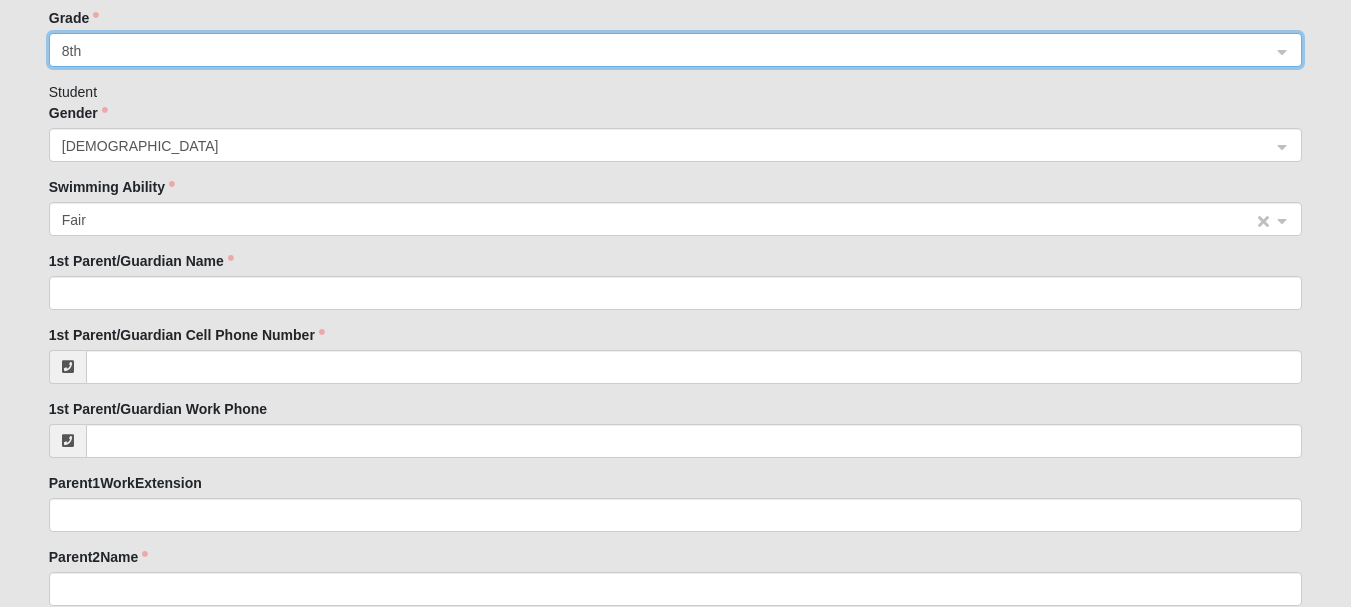 scroll, scrollTop: 1411, scrollLeft: 0, axis: vertical 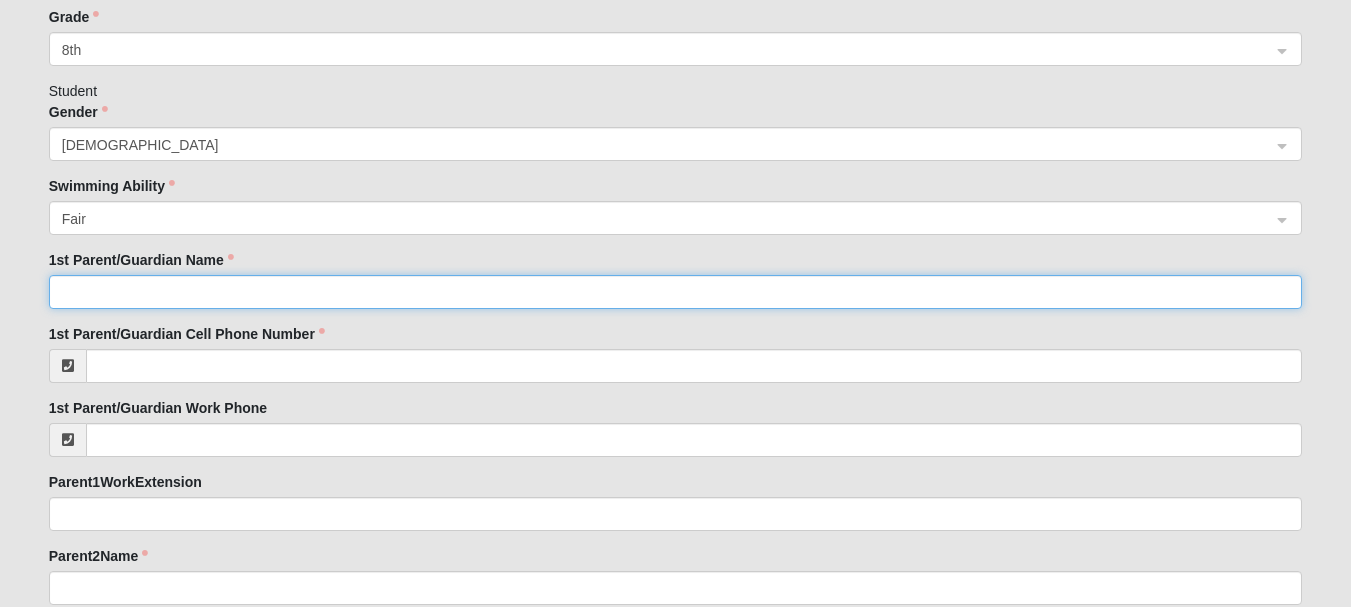 click on "1st Parent/Guardian Name" 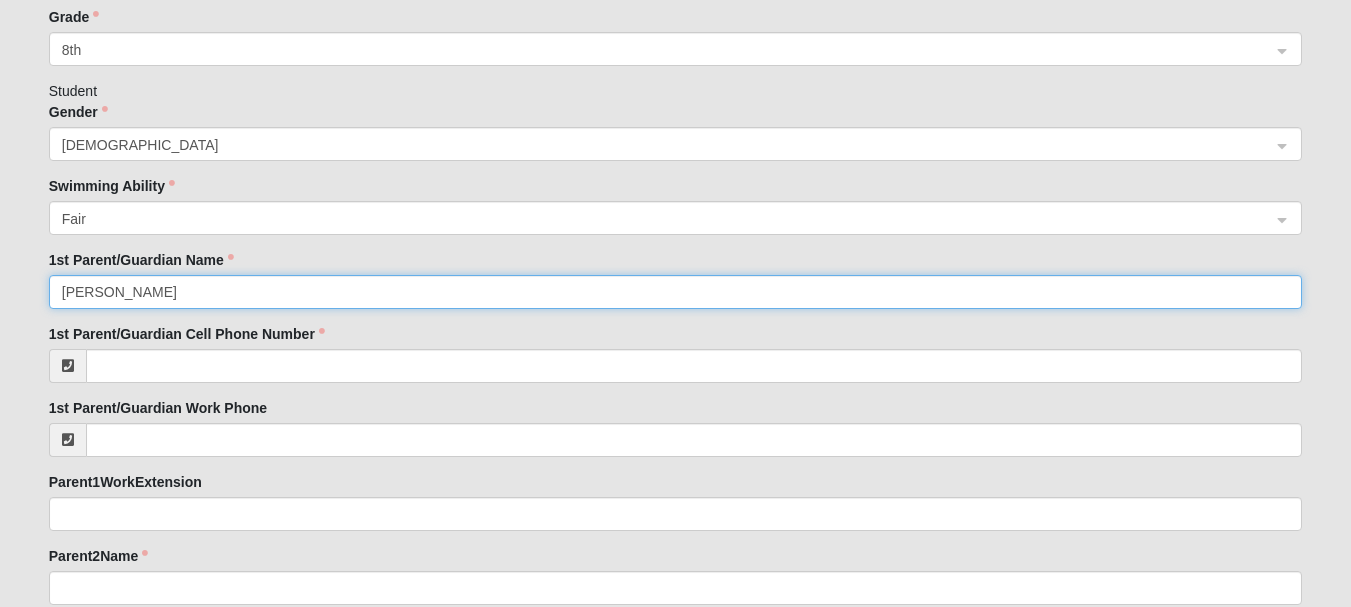 type on "[PERSON_NAME]" 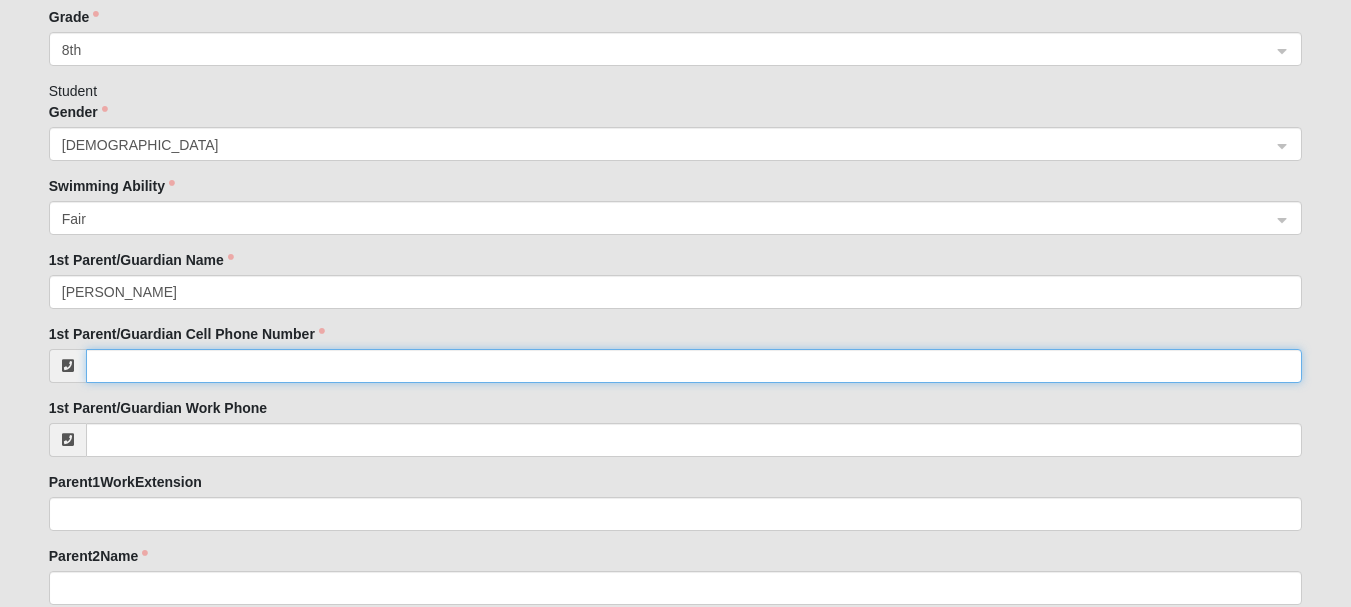 click on "1st Parent/Guardian Cell Phone Number" at bounding box center (694, 366) 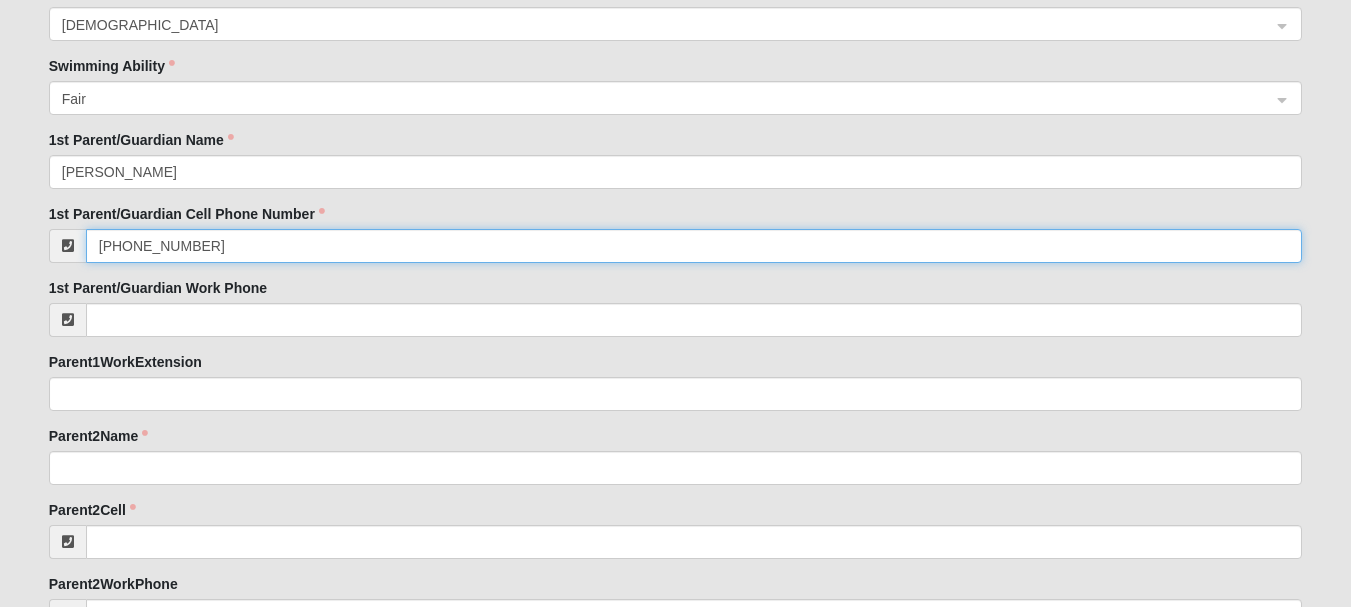 scroll, scrollTop: 1532, scrollLeft: 0, axis: vertical 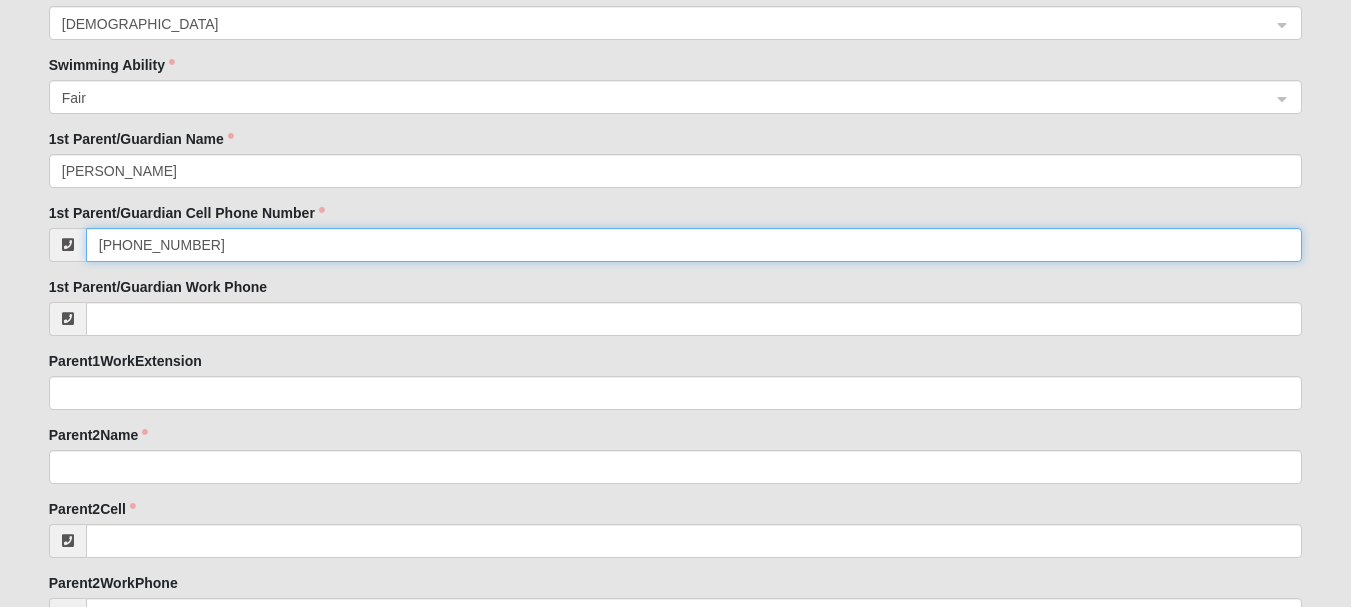 type on "(904) 570-6110" 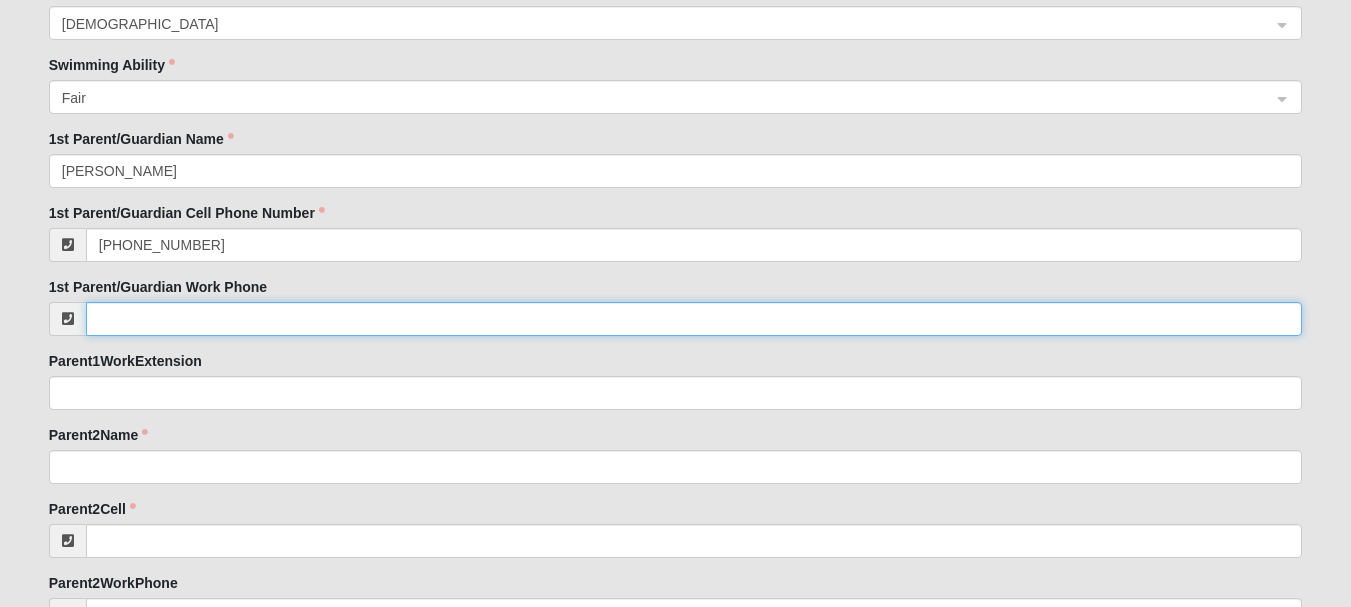 click on "1st Parent/Guardian Work Phone" at bounding box center [694, 319] 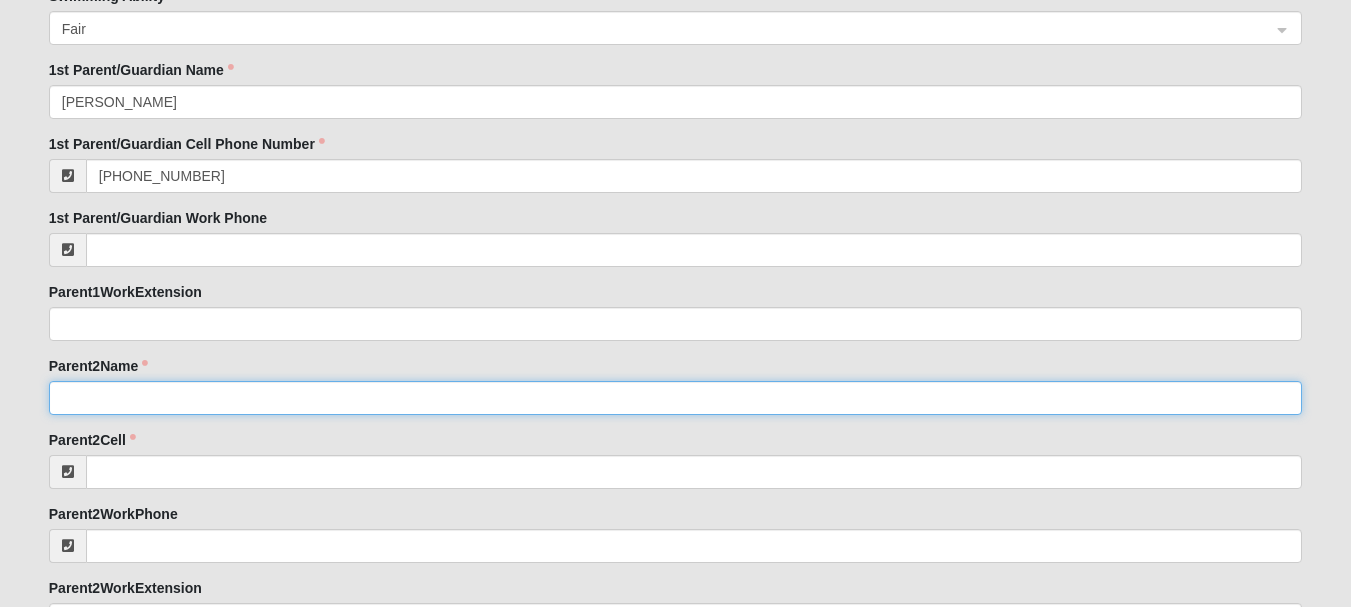 click on "Parent2Name" 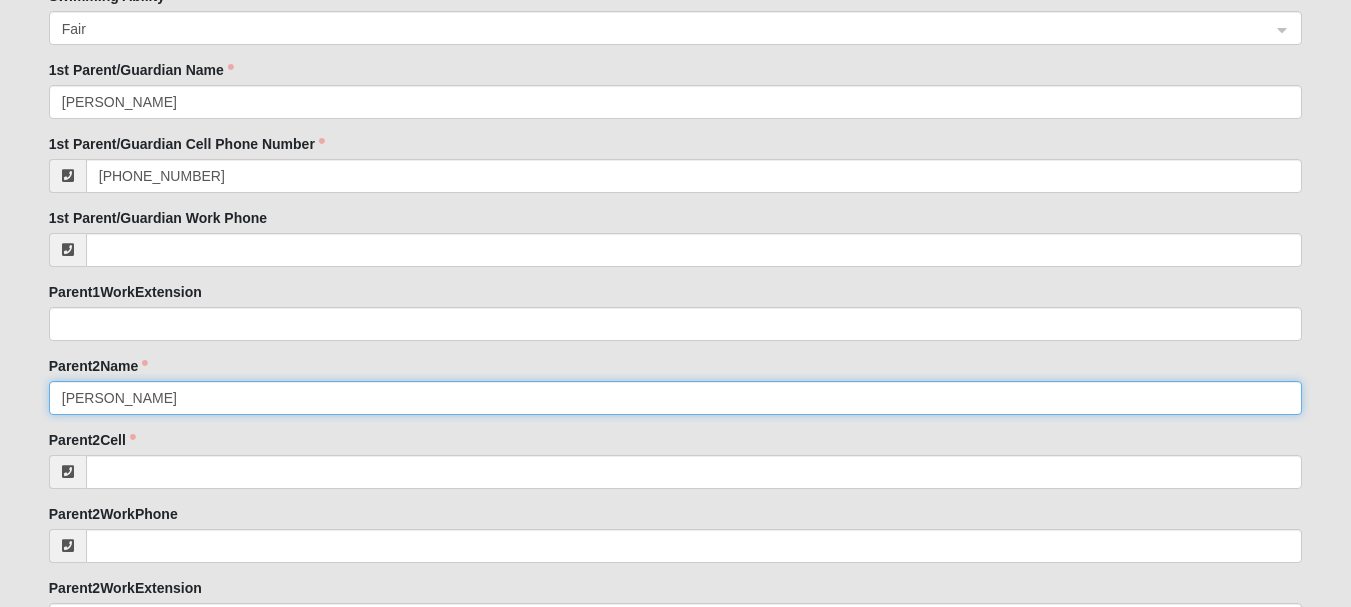 type on "Yuriy" 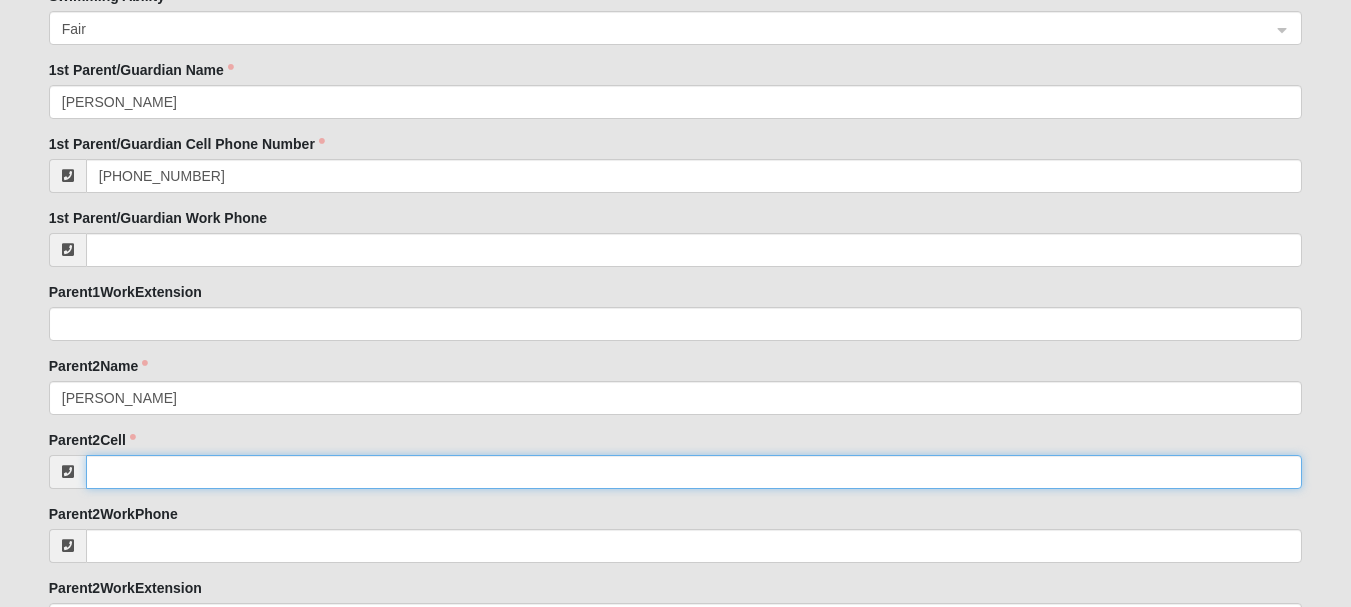 click on "Parent2Cell" at bounding box center [694, 472] 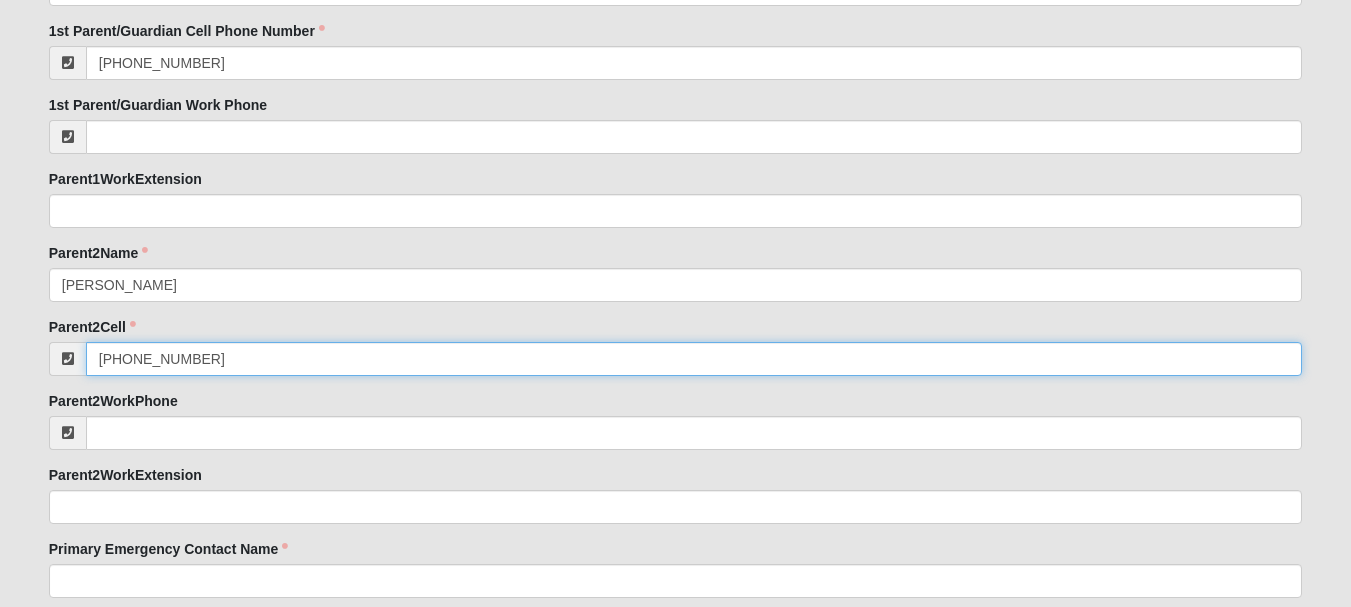 scroll, scrollTop: 1712, scrollLeft: 0, axis: vertical 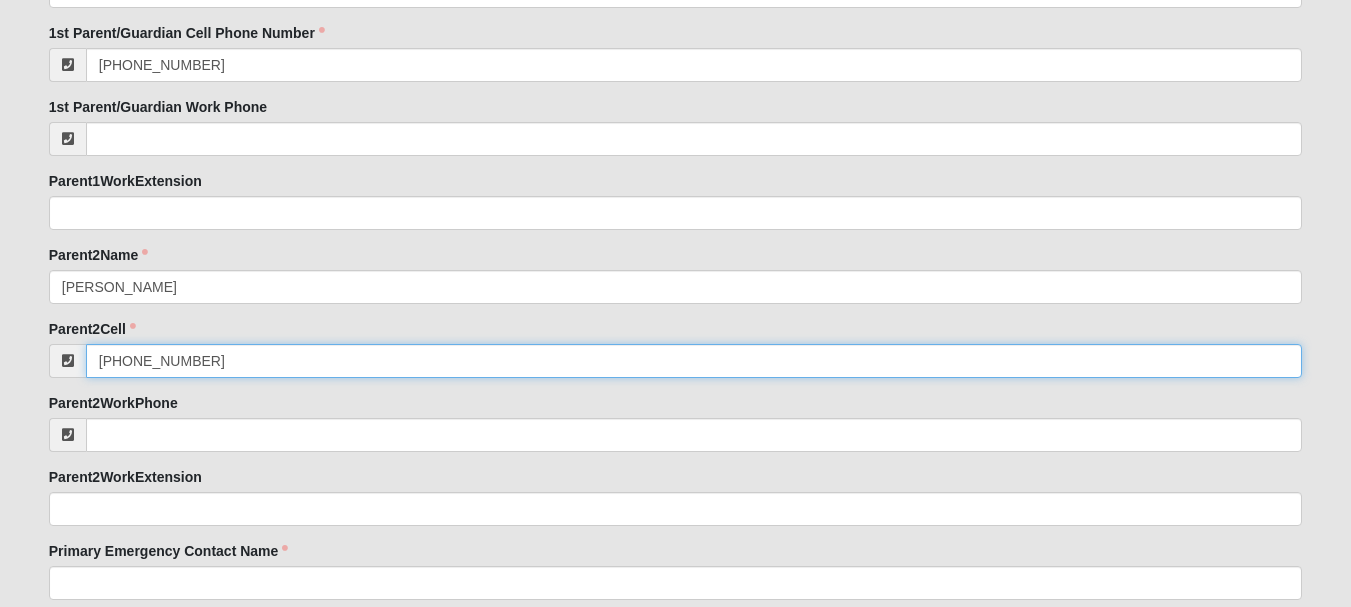 type on "(904) 553-5309" 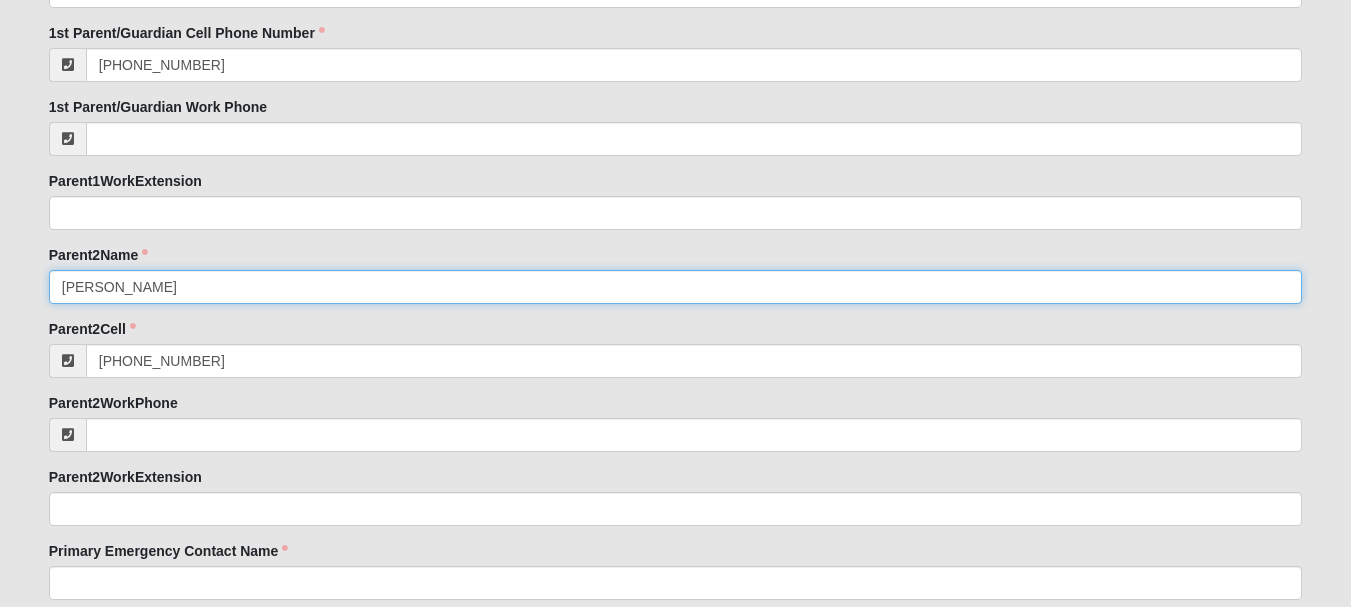 click on "Yuriy" 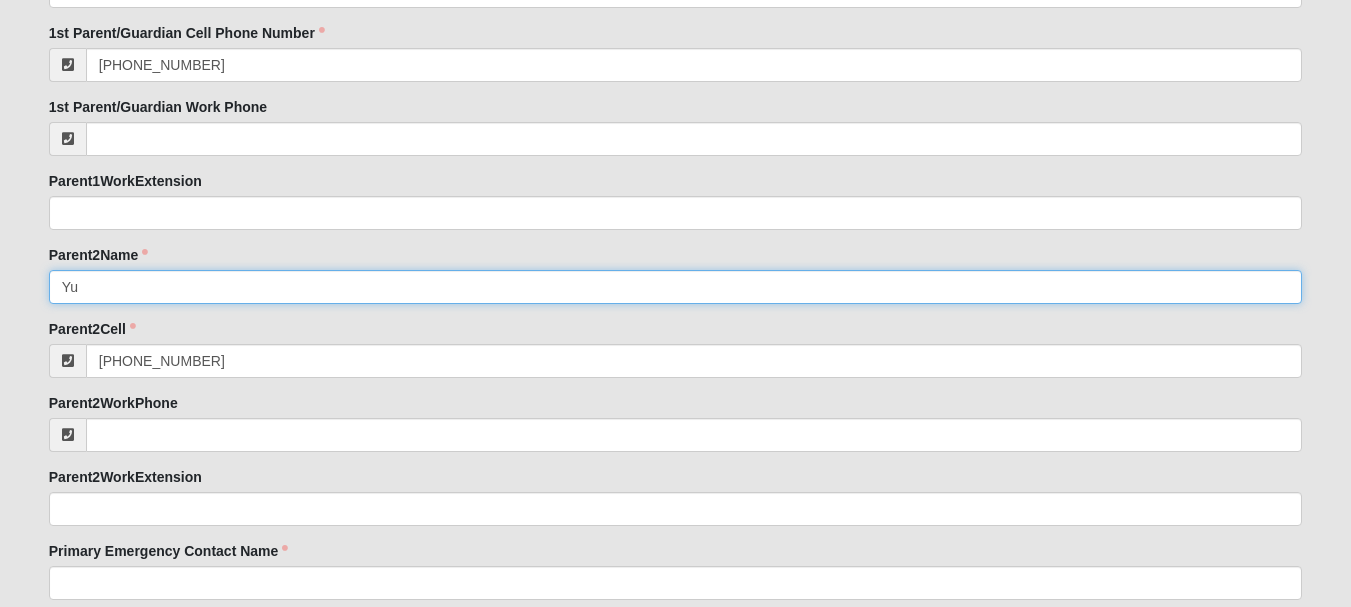 type on "Y" 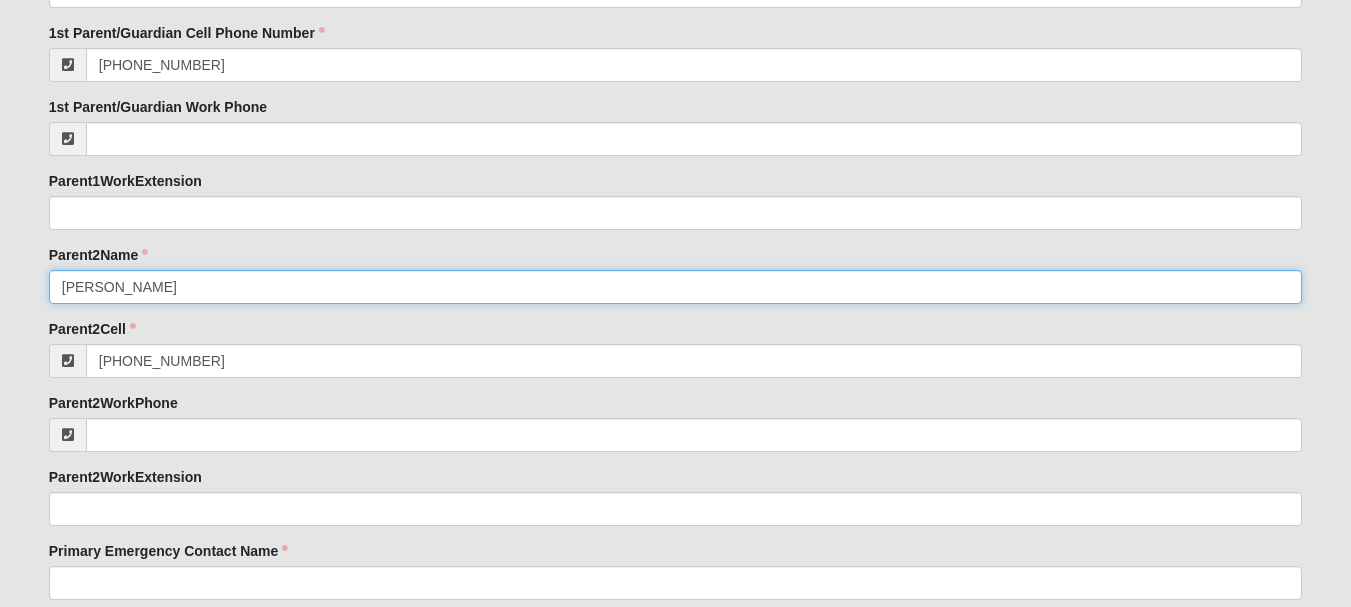 type on "Angela" 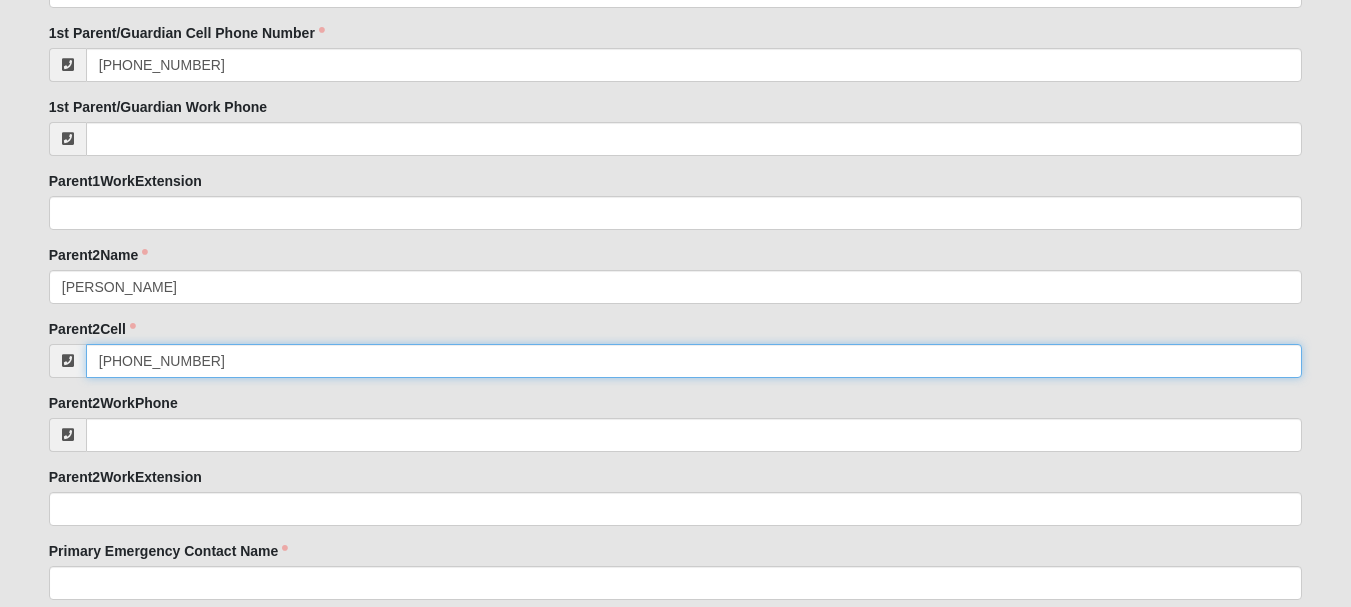 click on "(904) 553-5309" at bounding box center [694, 361] 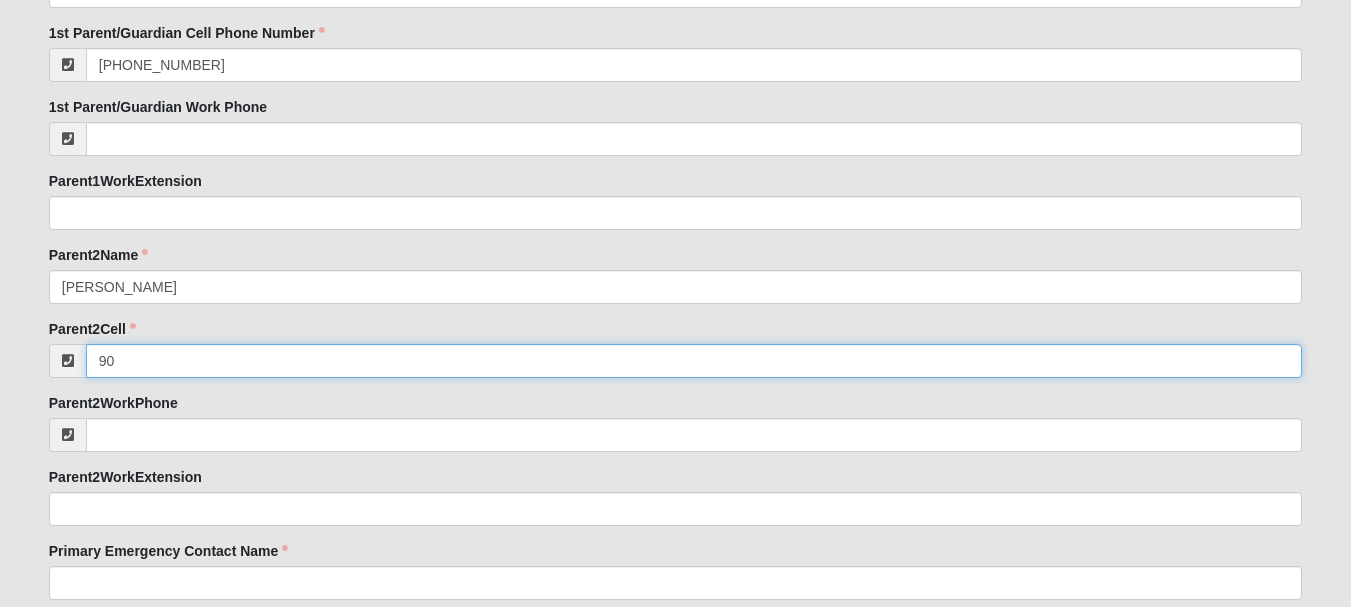 type on "9" 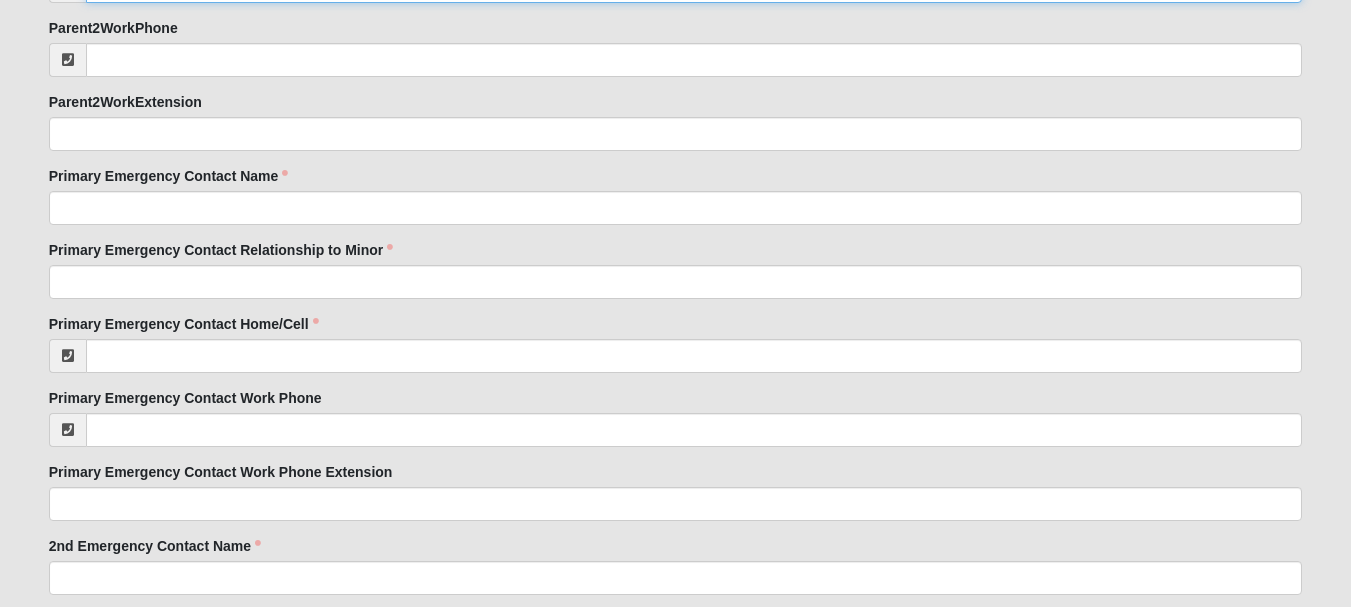 scroll, scrollTop: 2092, scrollLeft: 0, axis: vertical 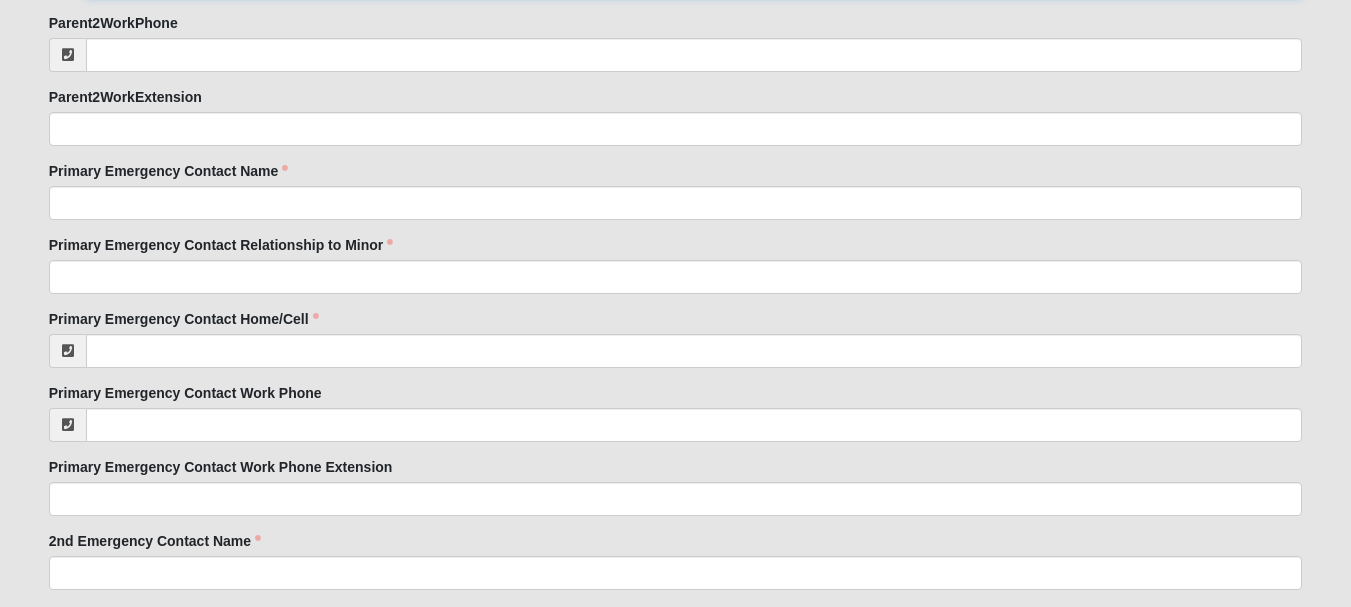 type on "(904) 553-1548" 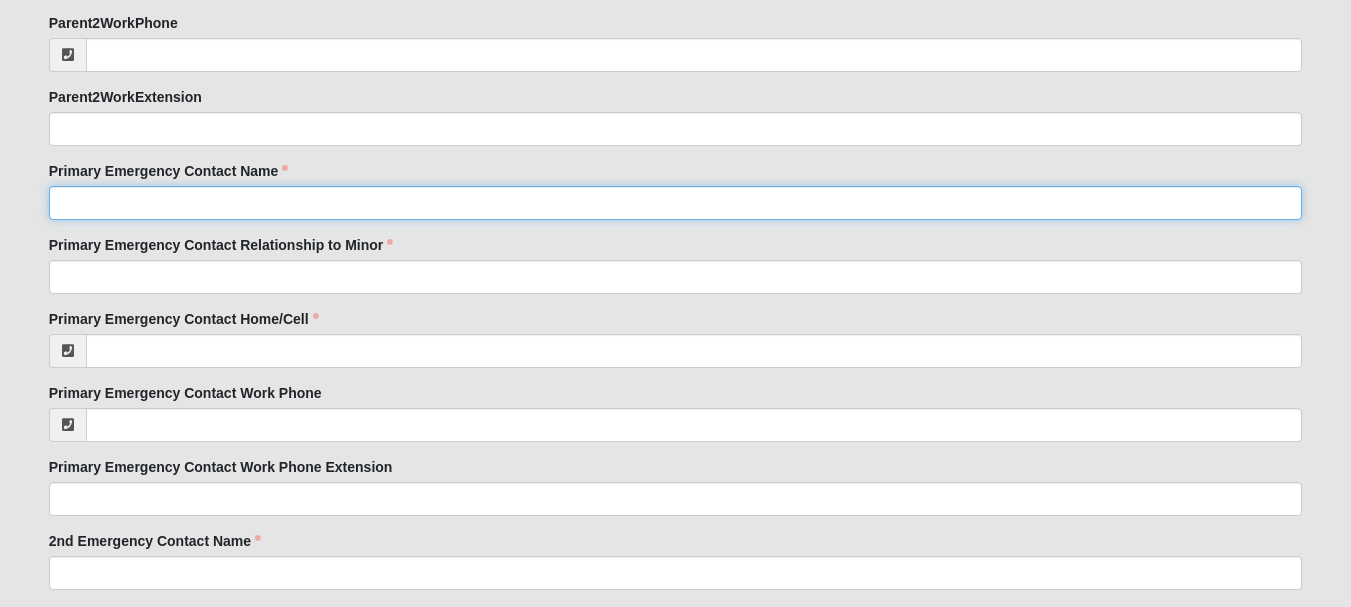click on "Primary Emergency Contact Name" 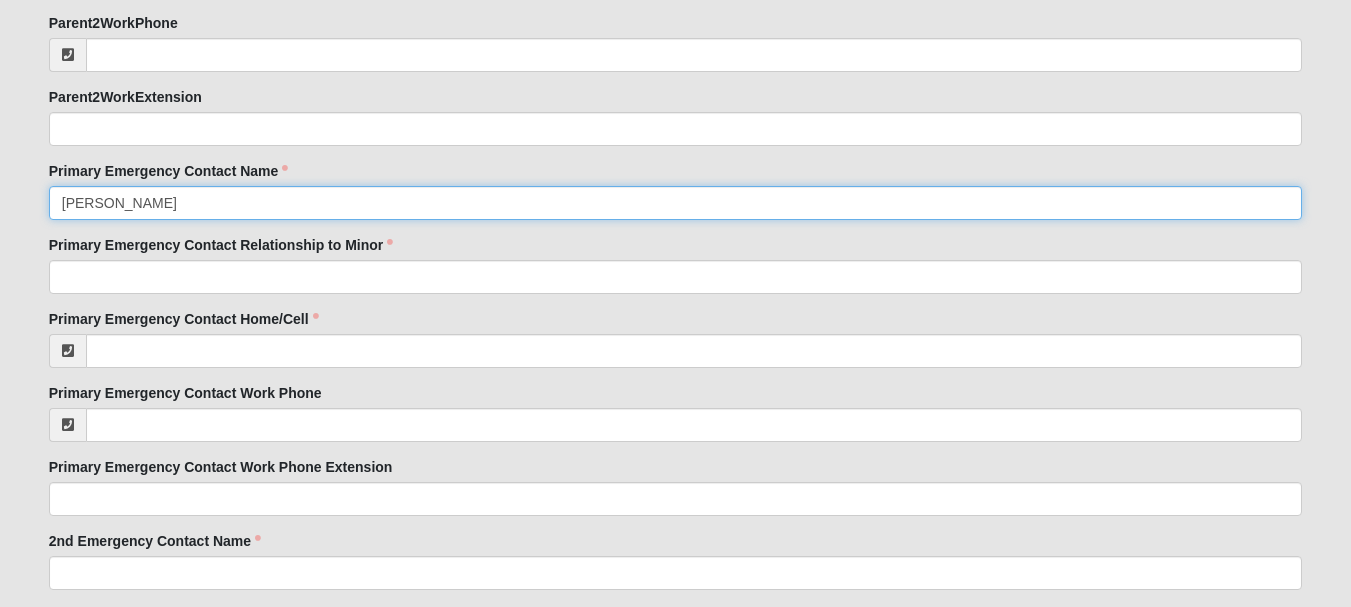 type on "[PERSON_NAME]" 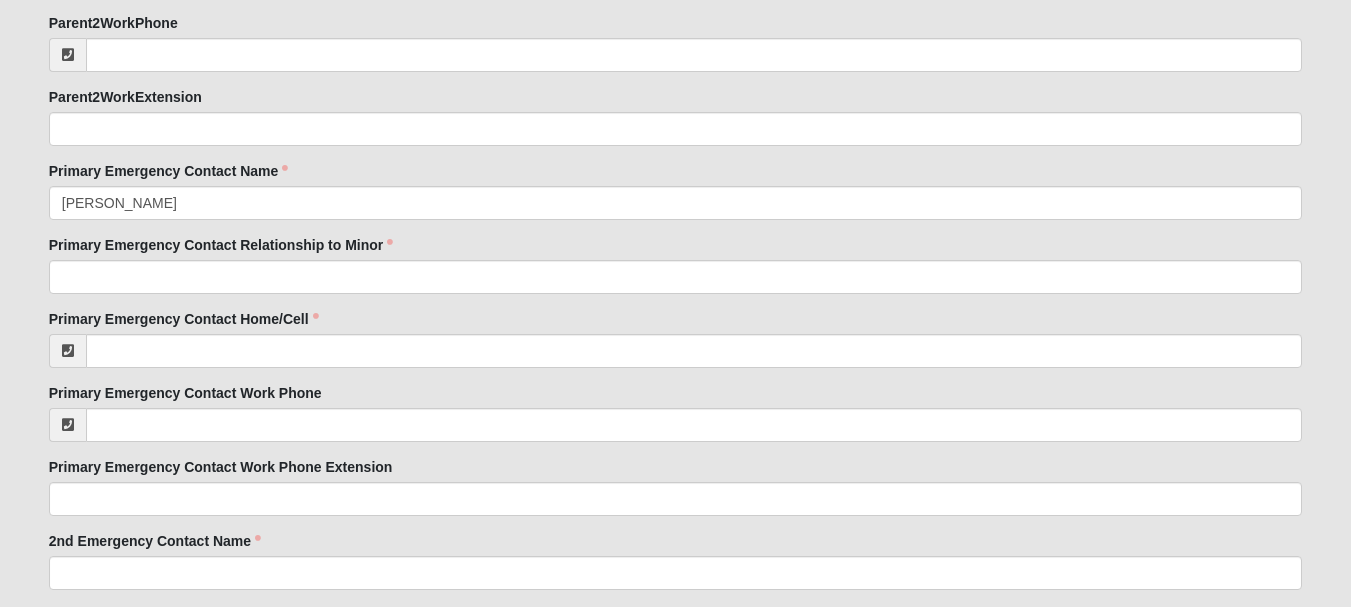 click on "Primary Emergency Contact Home/Cell" 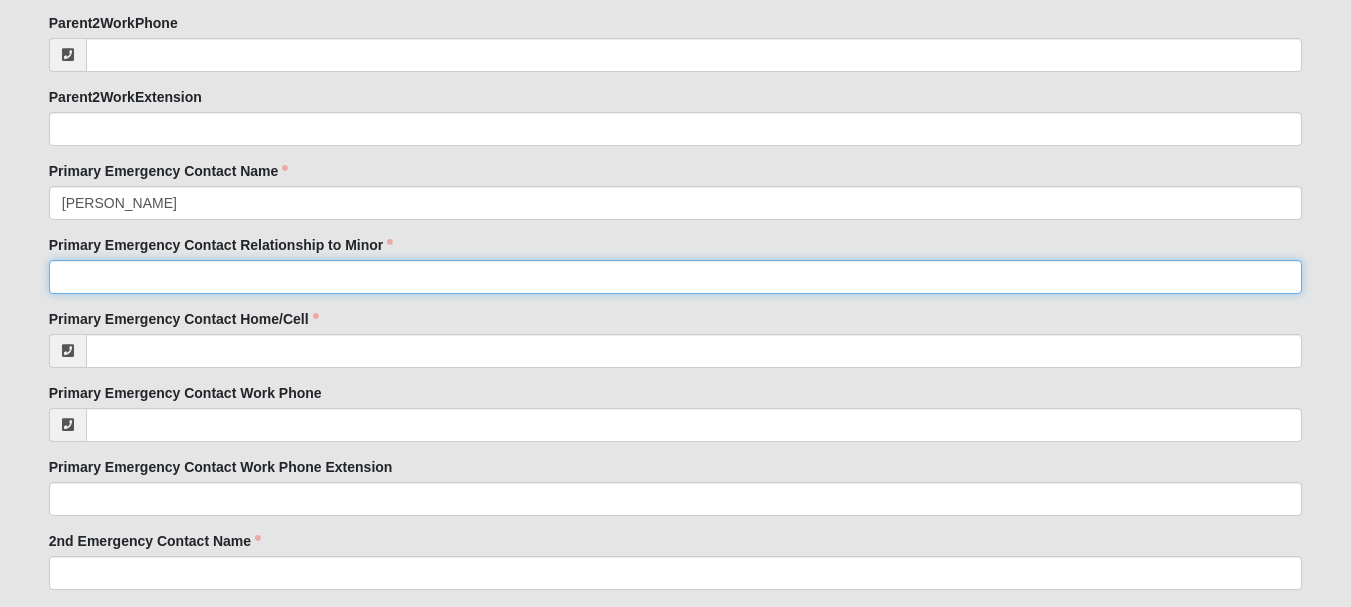 click on "Primary Emergency Contact Relationship to Minor" 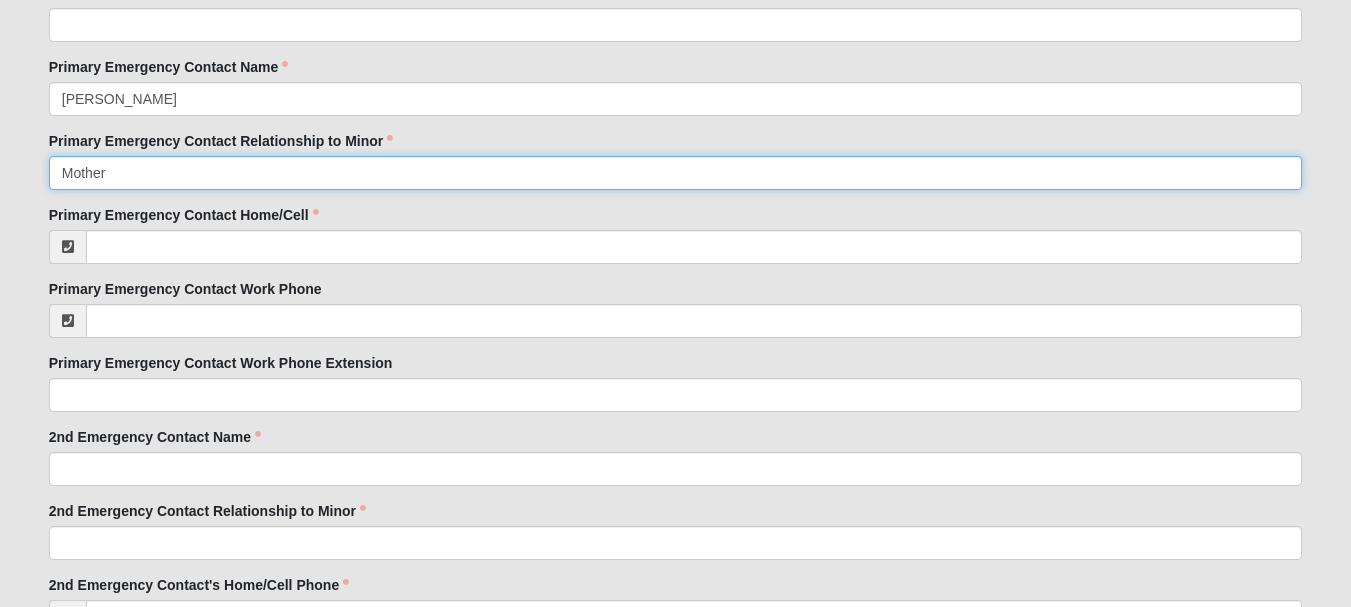 scroll, scrollTop: 2198, scrollLeft: 0, axis: vertical 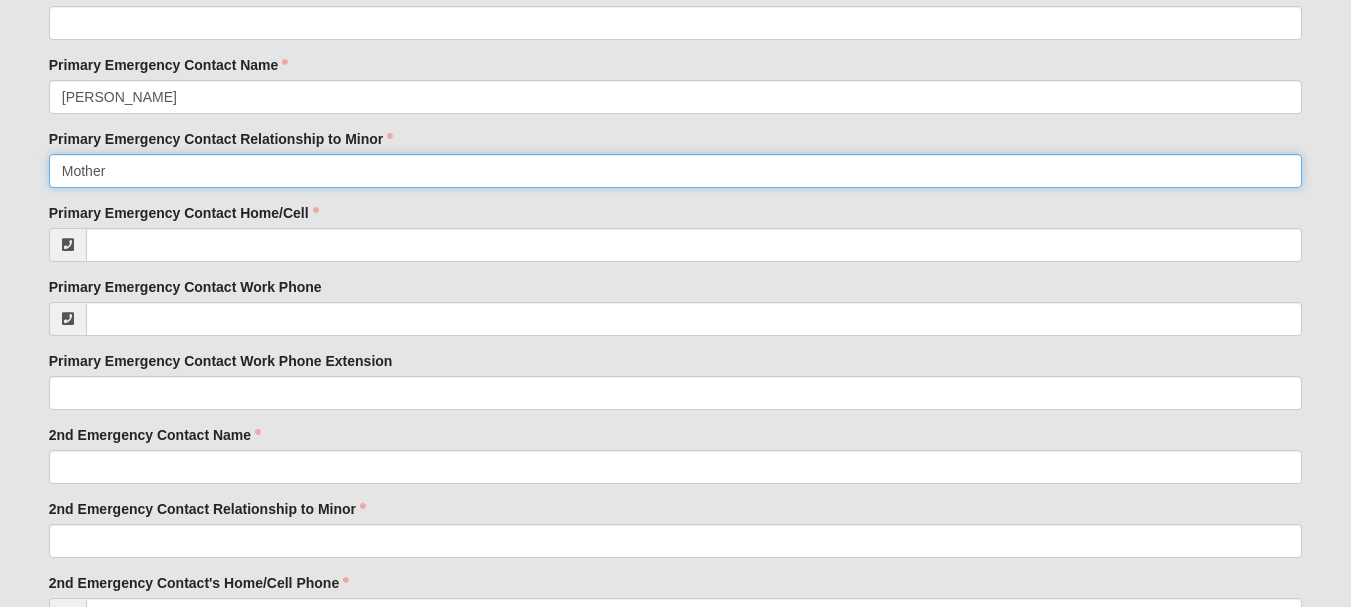 type on "Mother" 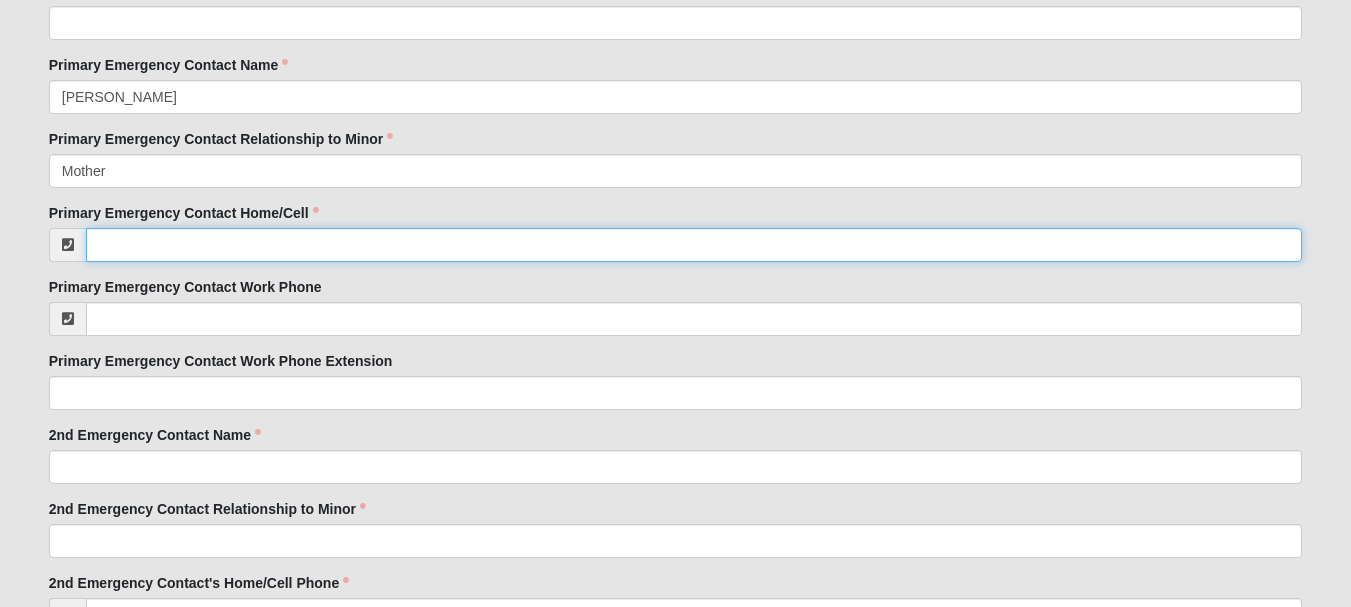 click on "Primary Emergency Contact Home/Cell" at bounding box center [694, 245] 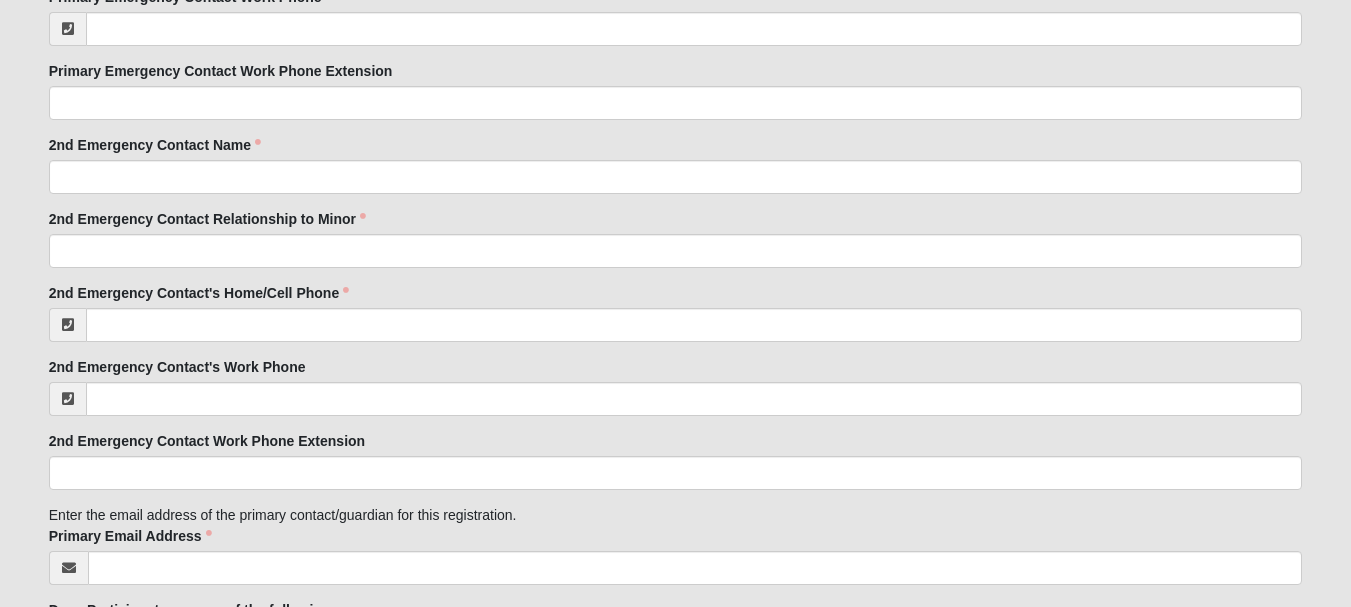 scroll, scrollTop: 2491, scrollLeft: 0, axis: vertical 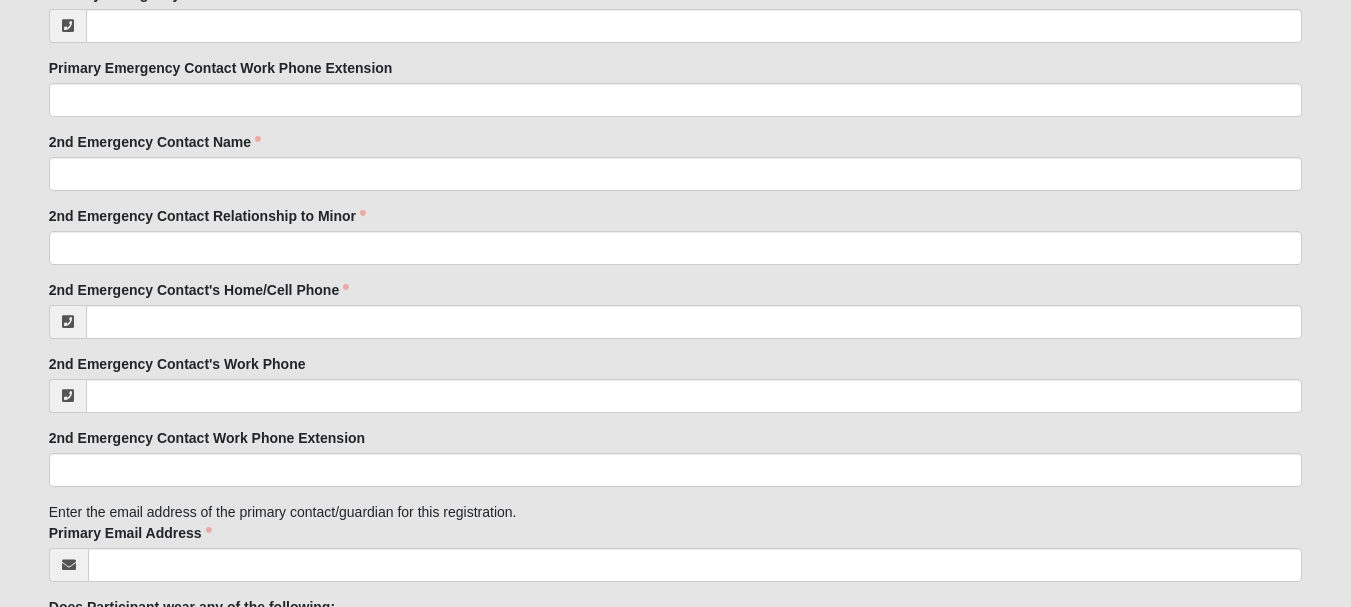 type on "(904) 570-6110" 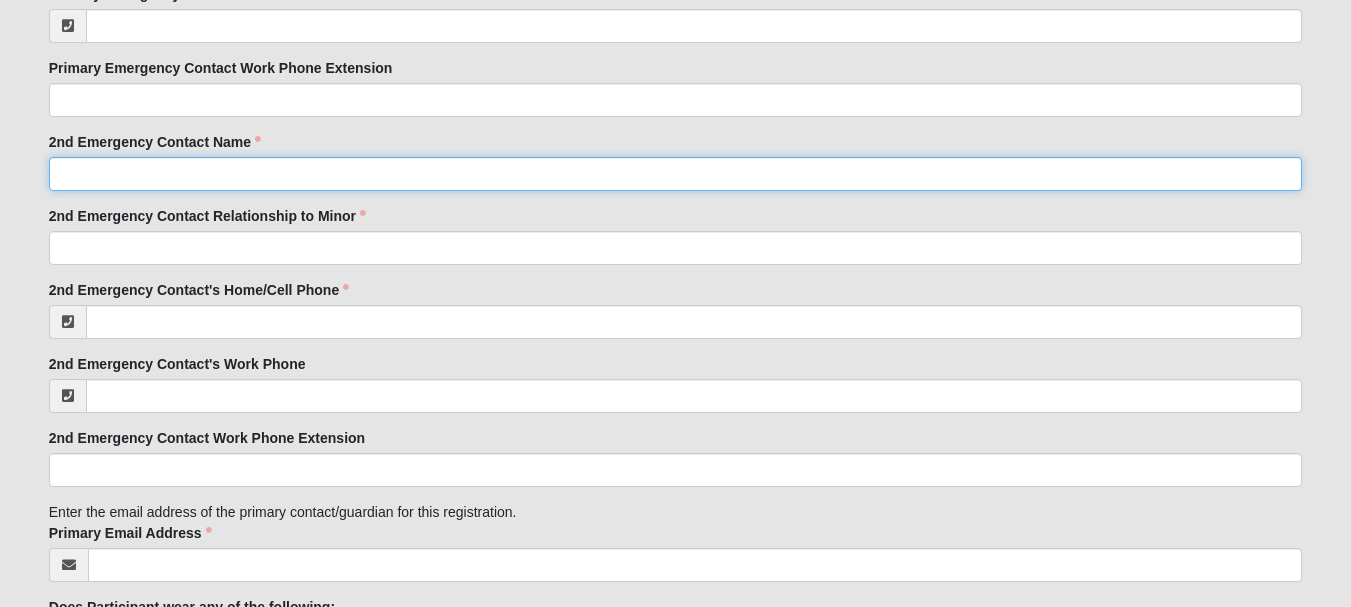 click on "2nd Emergency Contact Name" 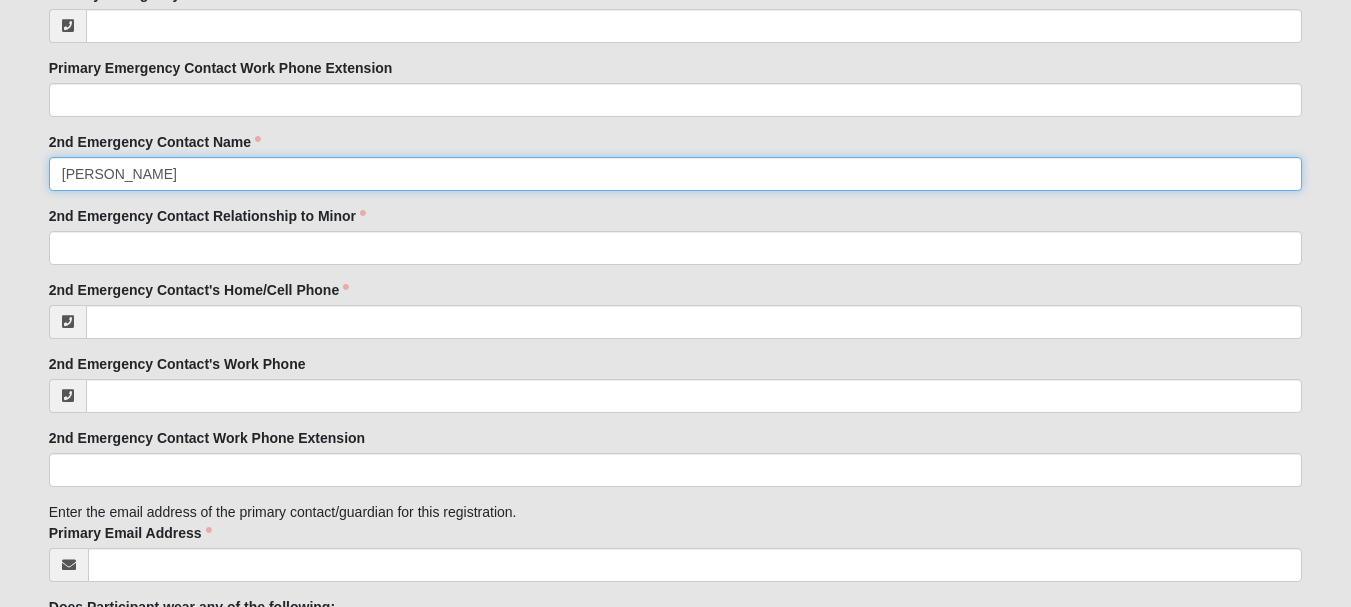type on "Angela" 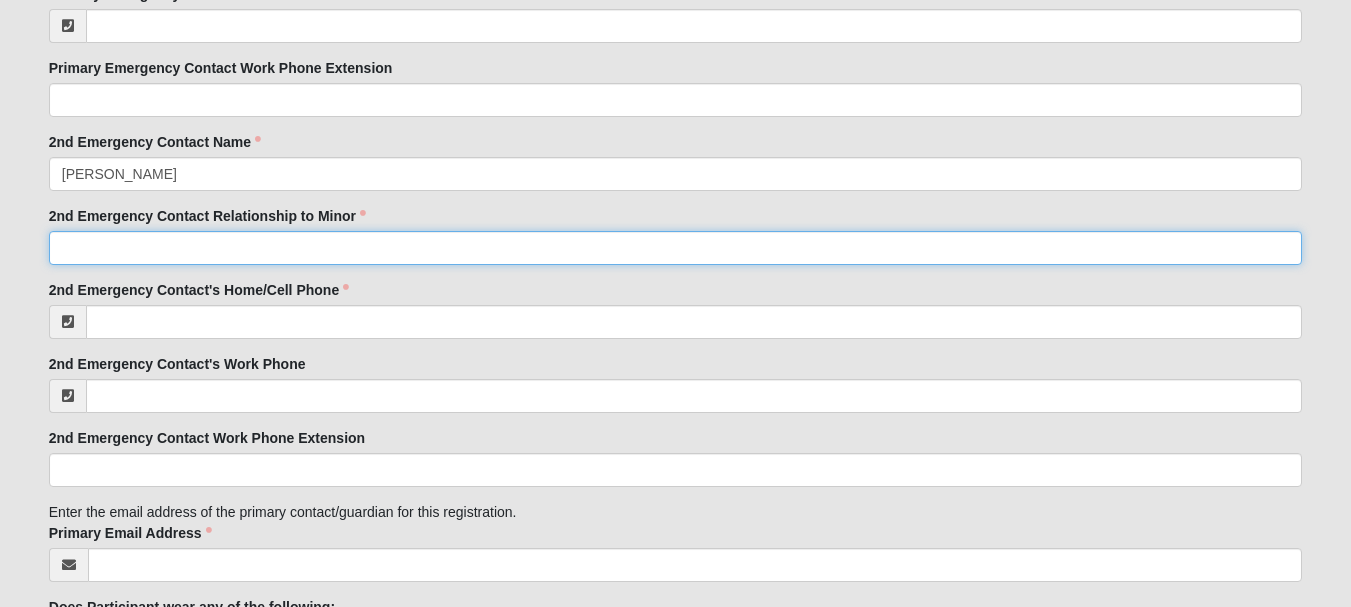 click on "2nd Emergency Contact Relationship to Minor" 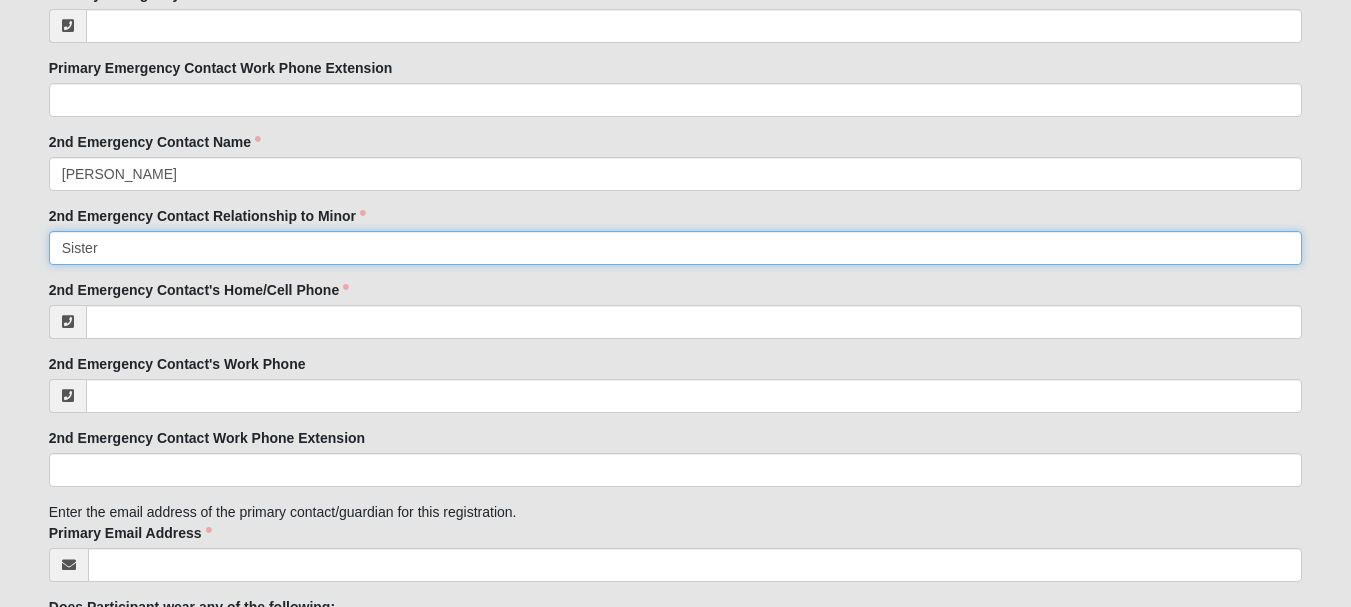type on "Sister" 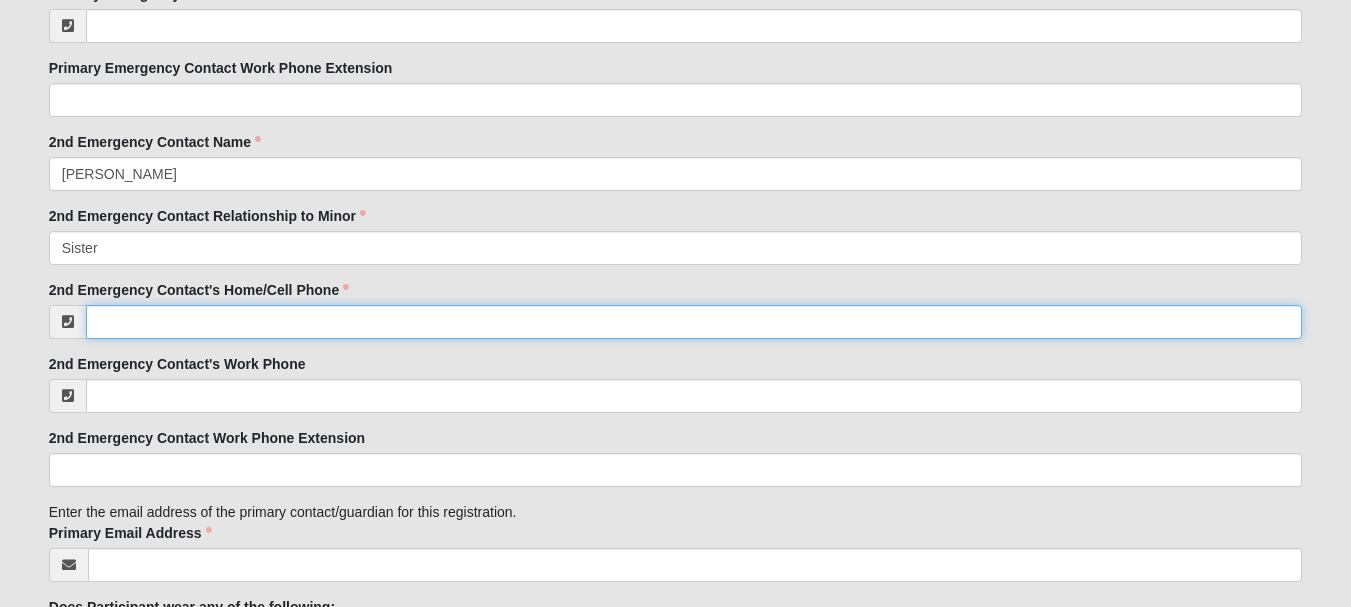 click on "2nd Emergency Contact's  Home/Cell Phone" at bounding box center (694, 322) 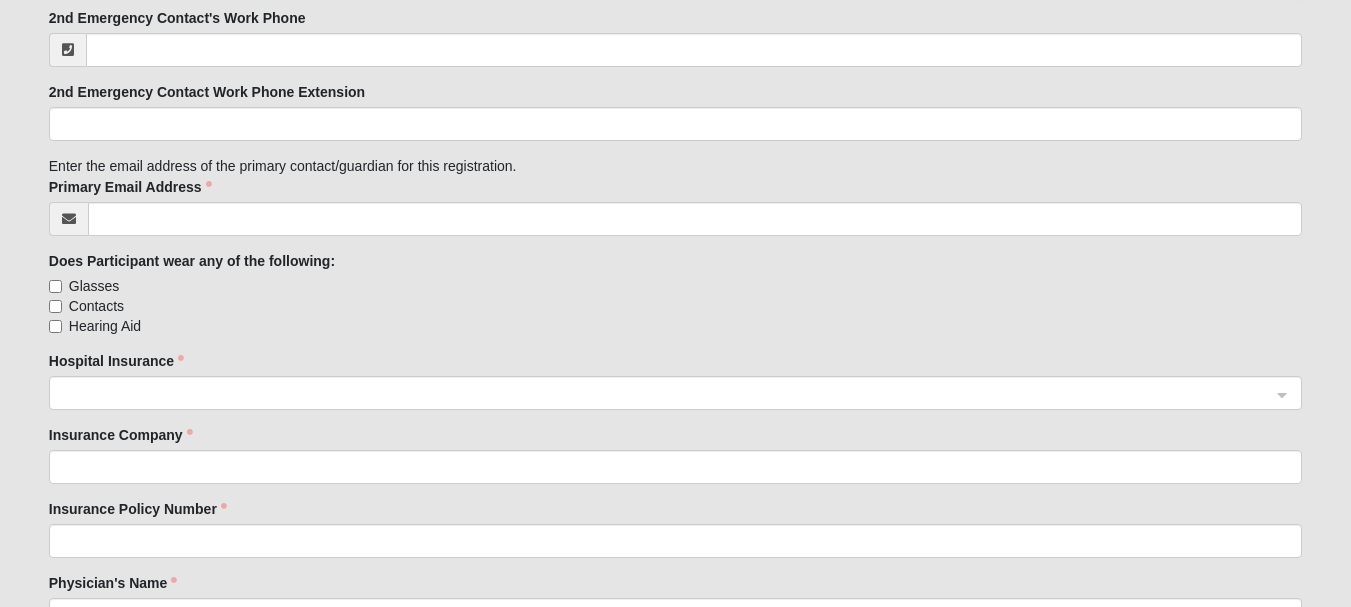 scroll, scrollTop: 2840, scrollLeft: 0, axis: vertical 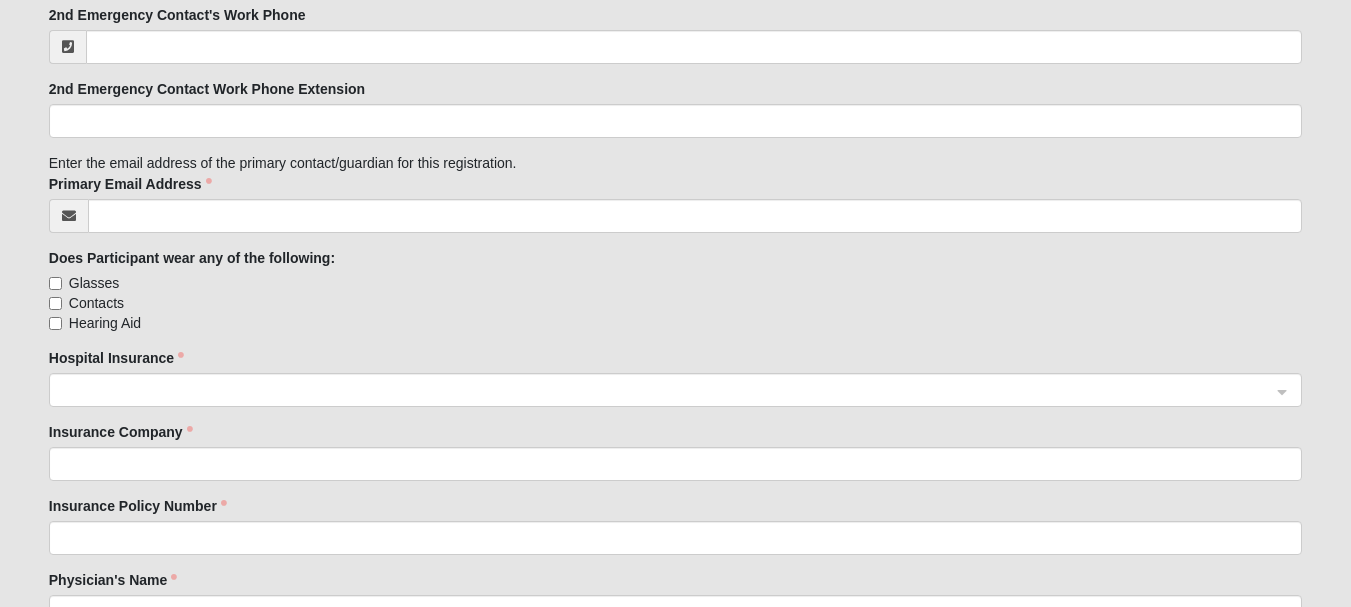 type on "(904) 553-1548" 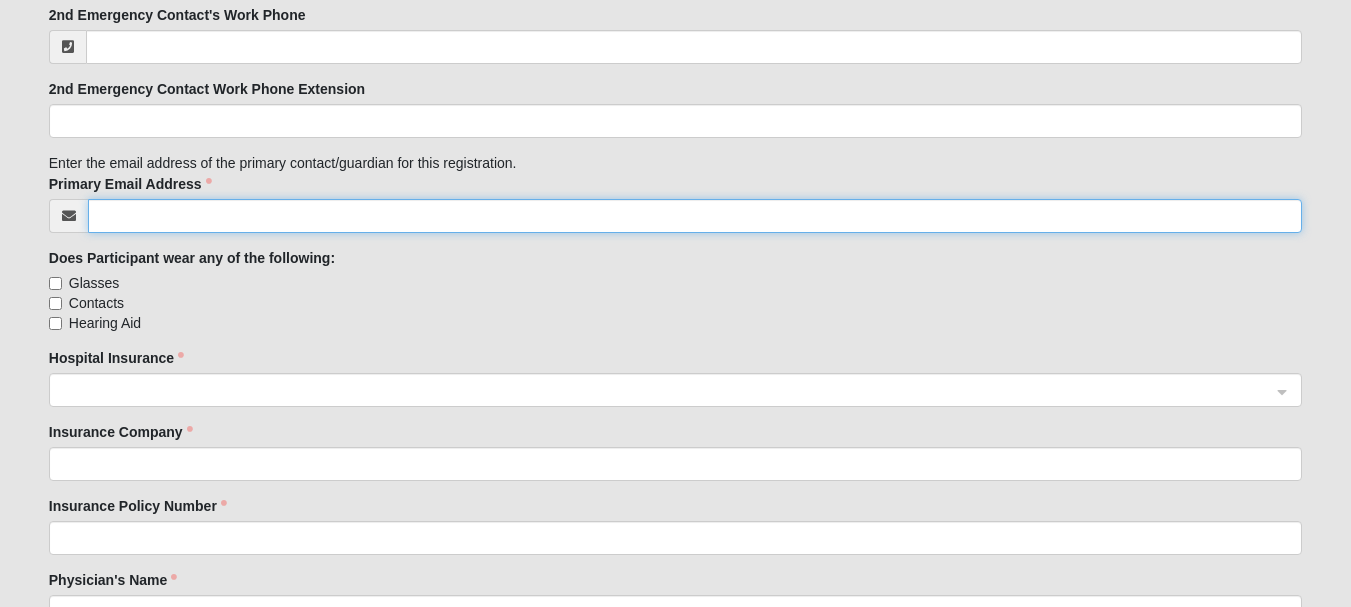 click on "Primary Email Address" at bounding box center (695, 216) 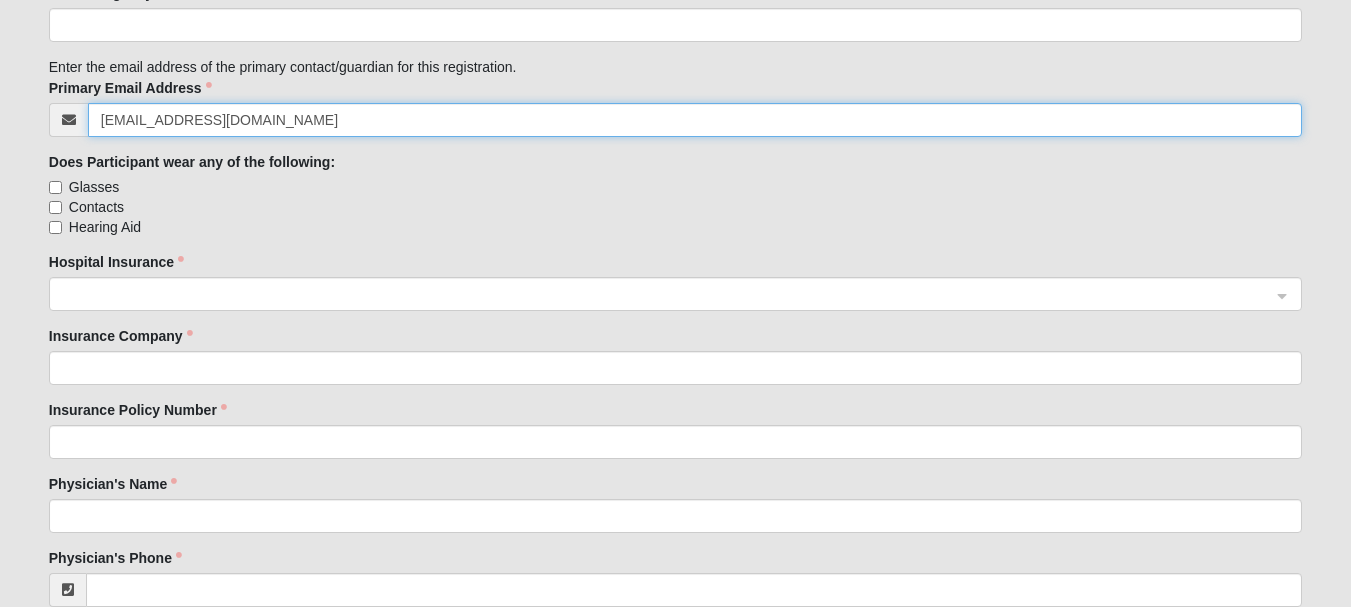 scroll, scrollTop: 2939, scrollLeft: 0, axis: vertical 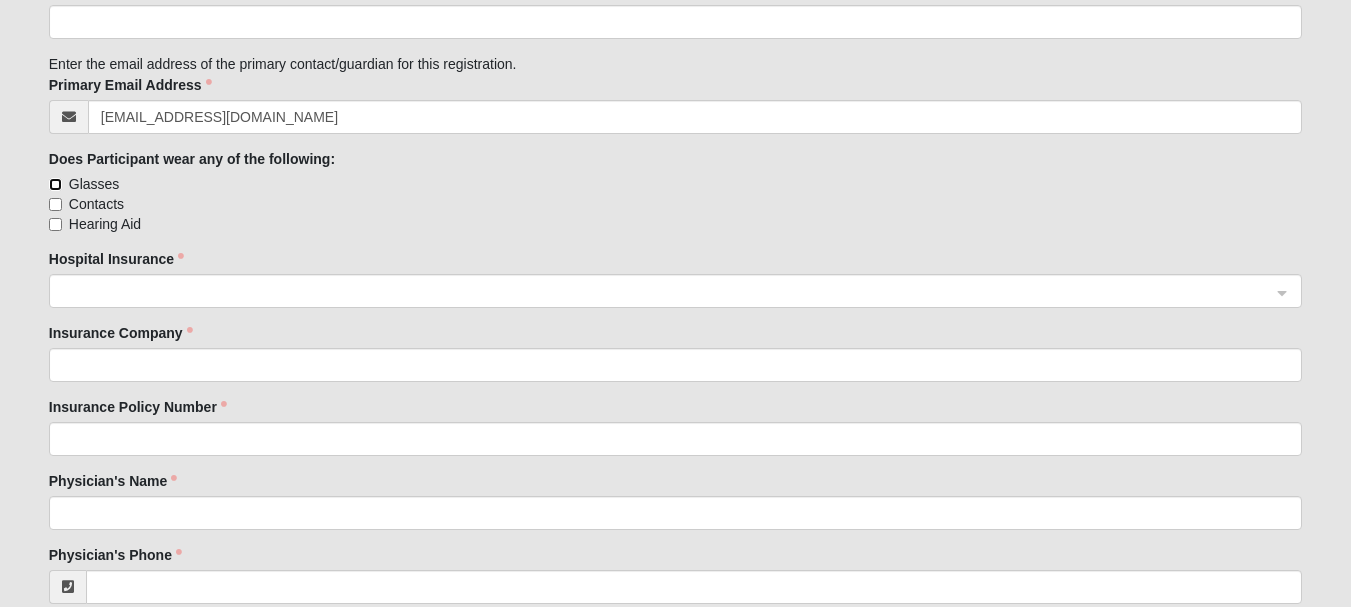 click on "Glasses" at bounding box center (55, 184) 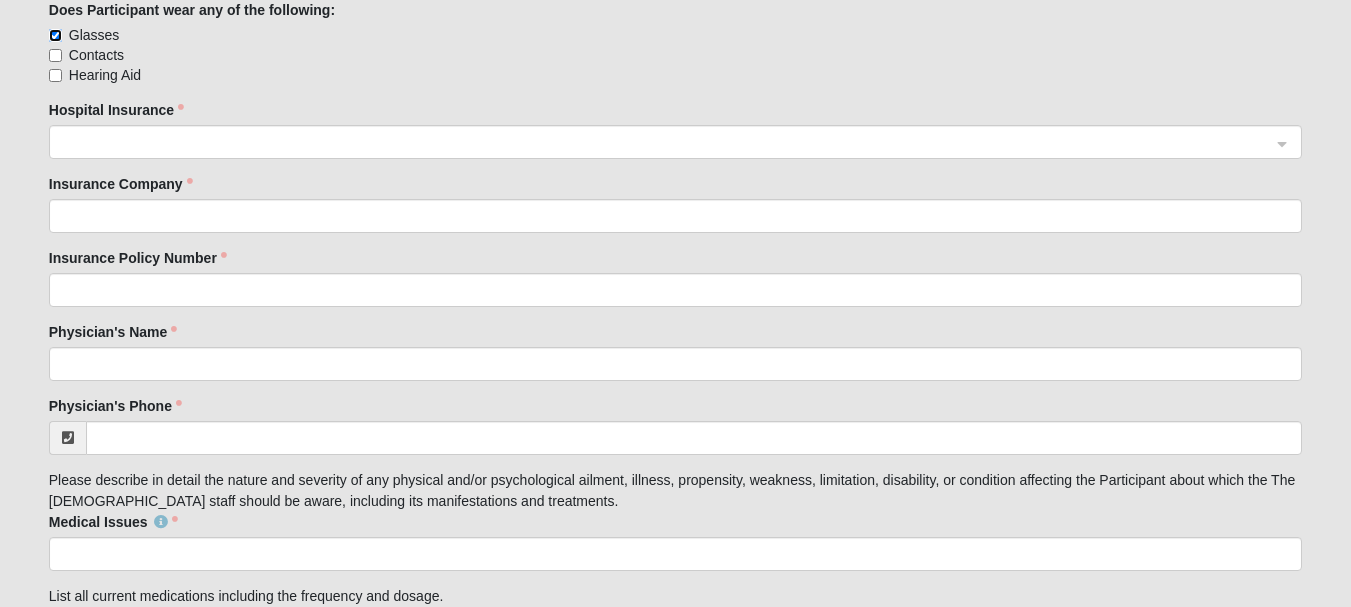 scroll, scrollTop: 3089, scrollLeft: 0, axis: vertical 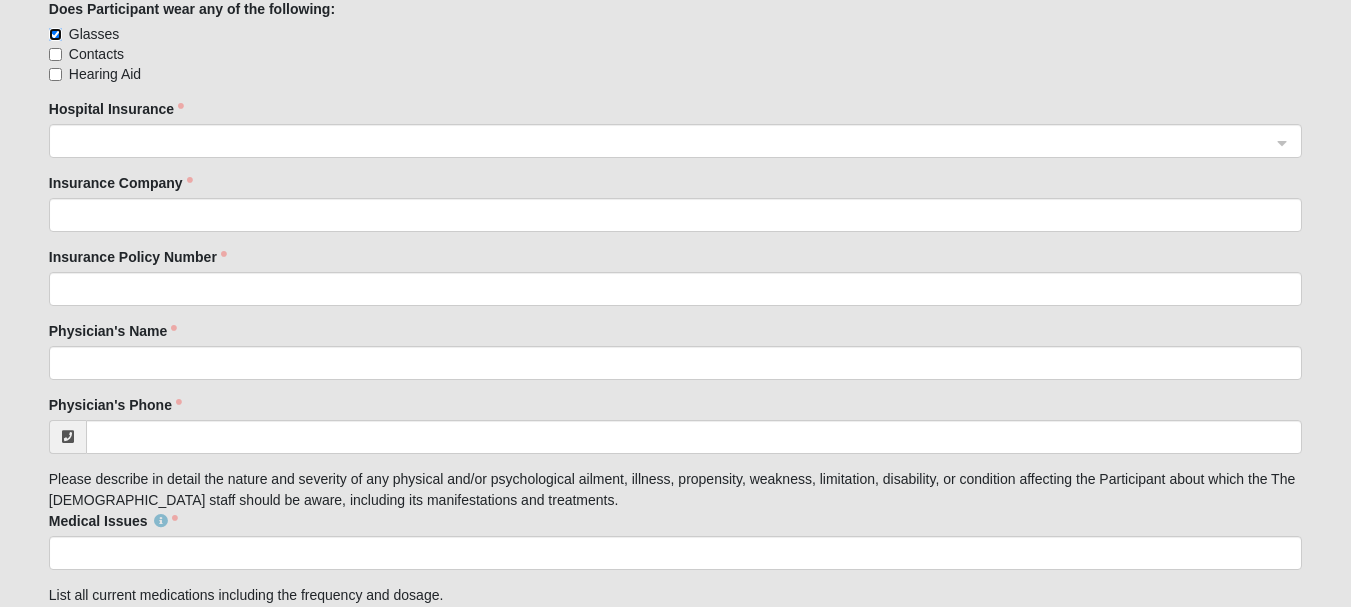 click 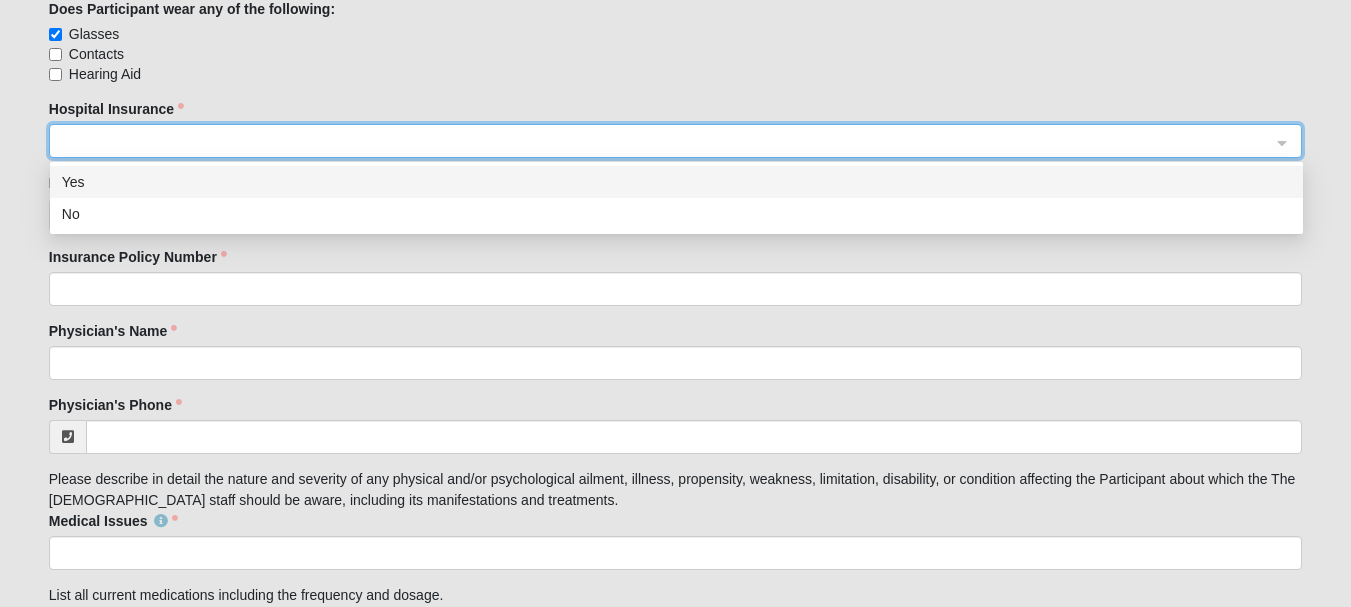 click on "Yes" at bounding box center [676, 182] 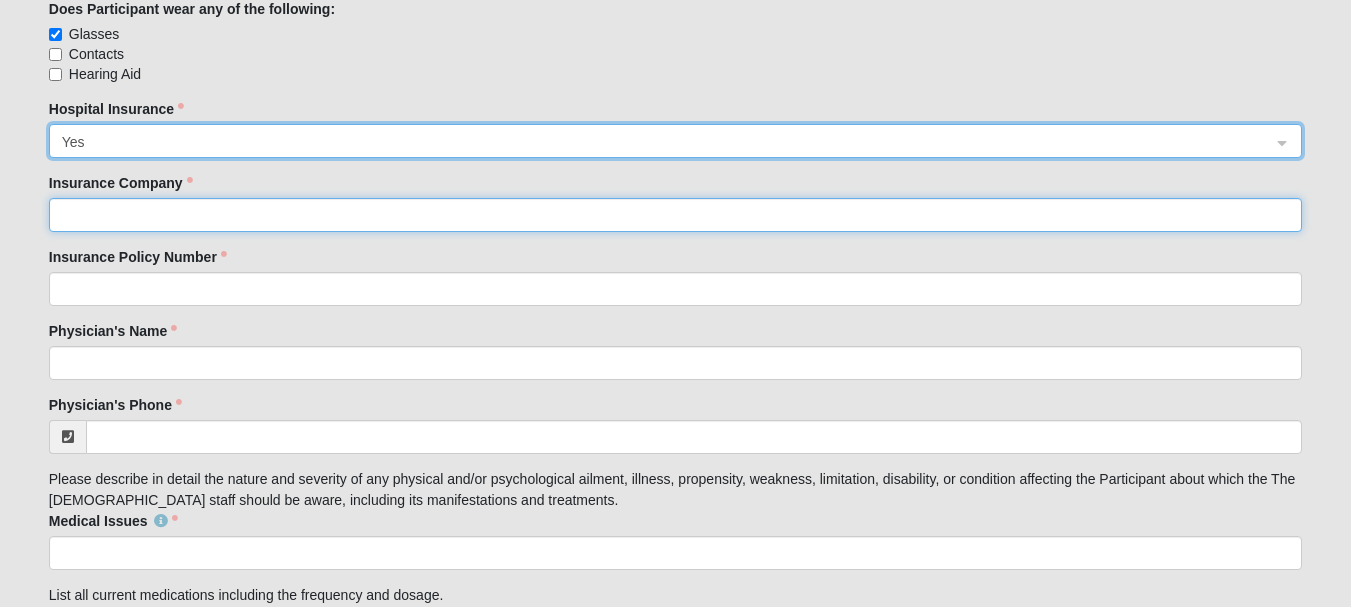 click on "Insurance Company" 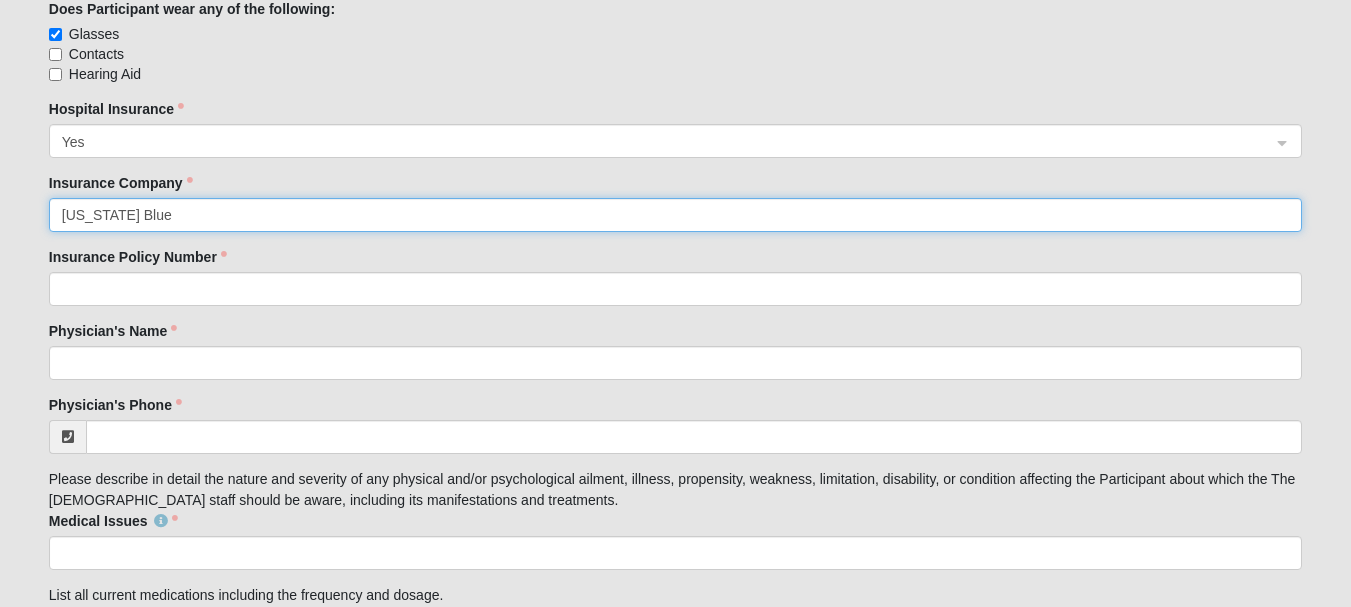 type on "Florida Blue" 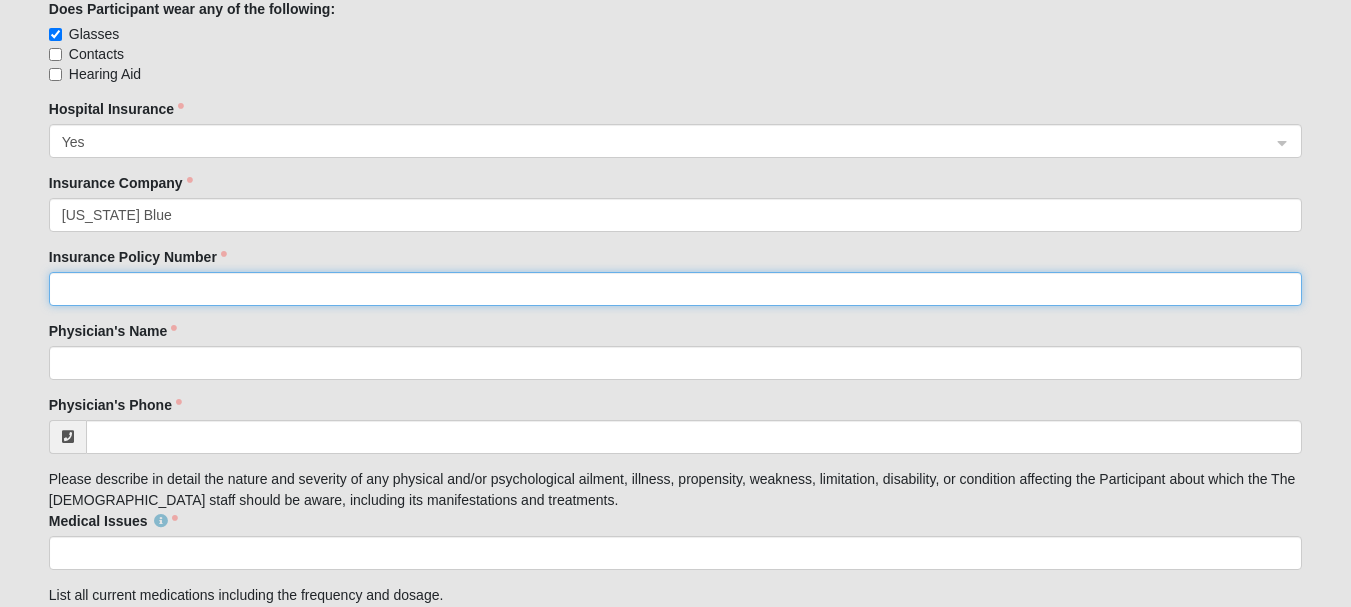 click on "Insurance Policy Number" 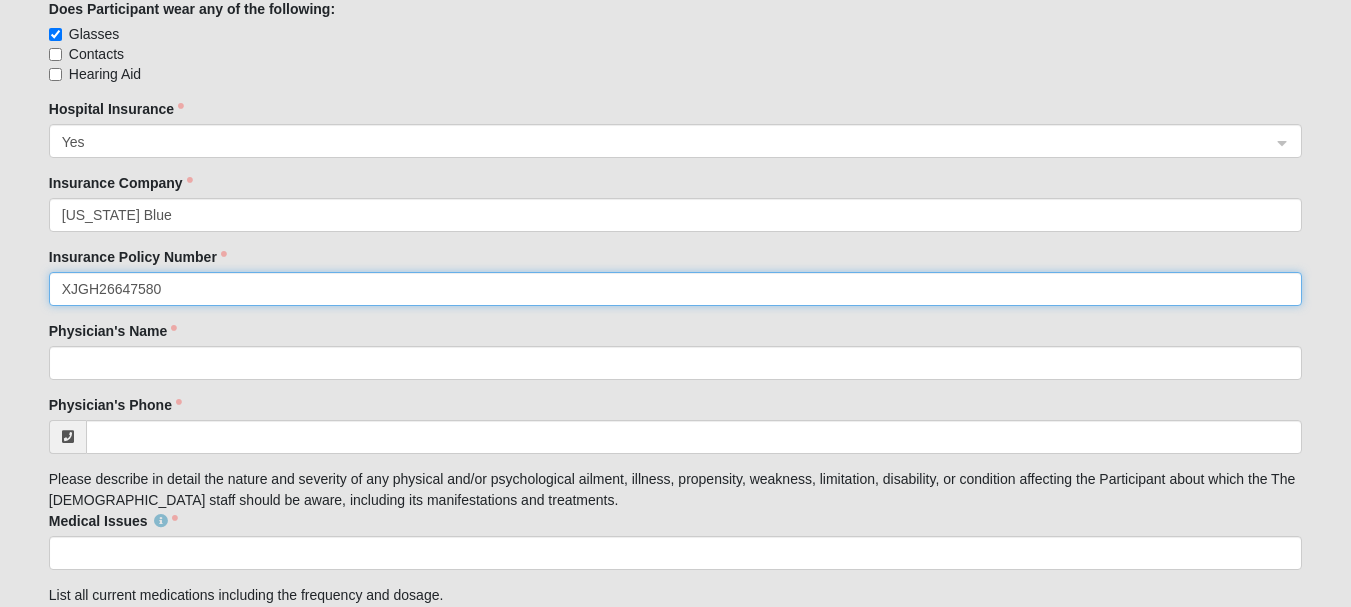 type on "XJGH26647580" 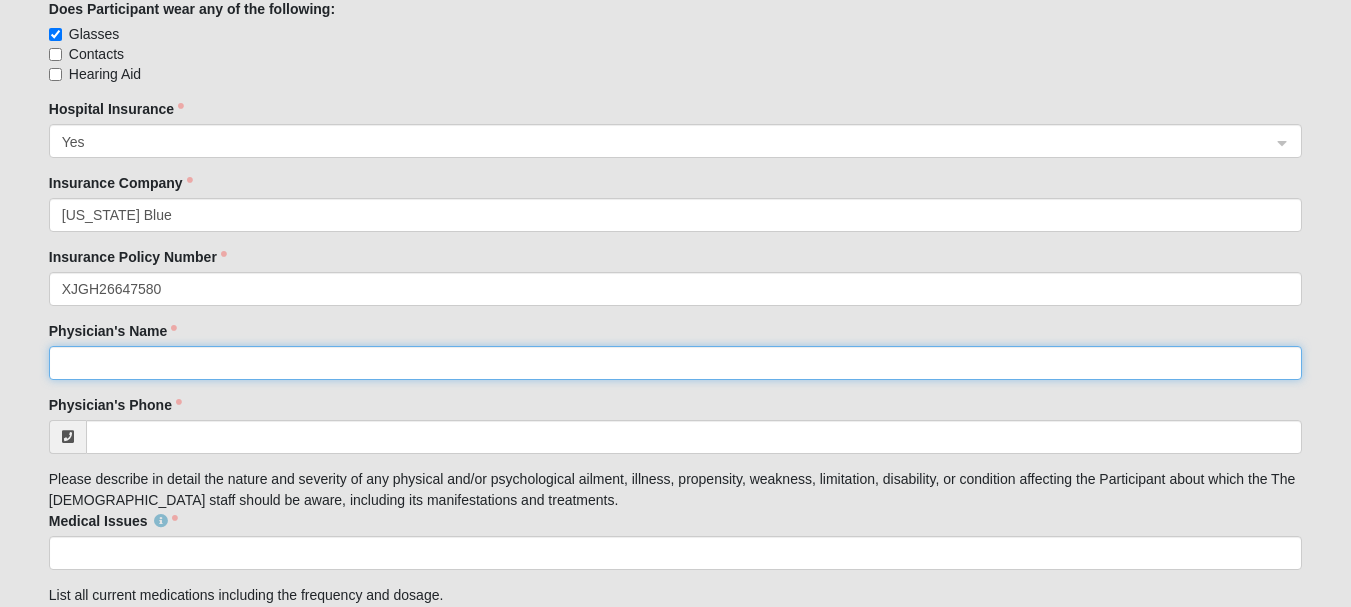 click on "Physician's Name" 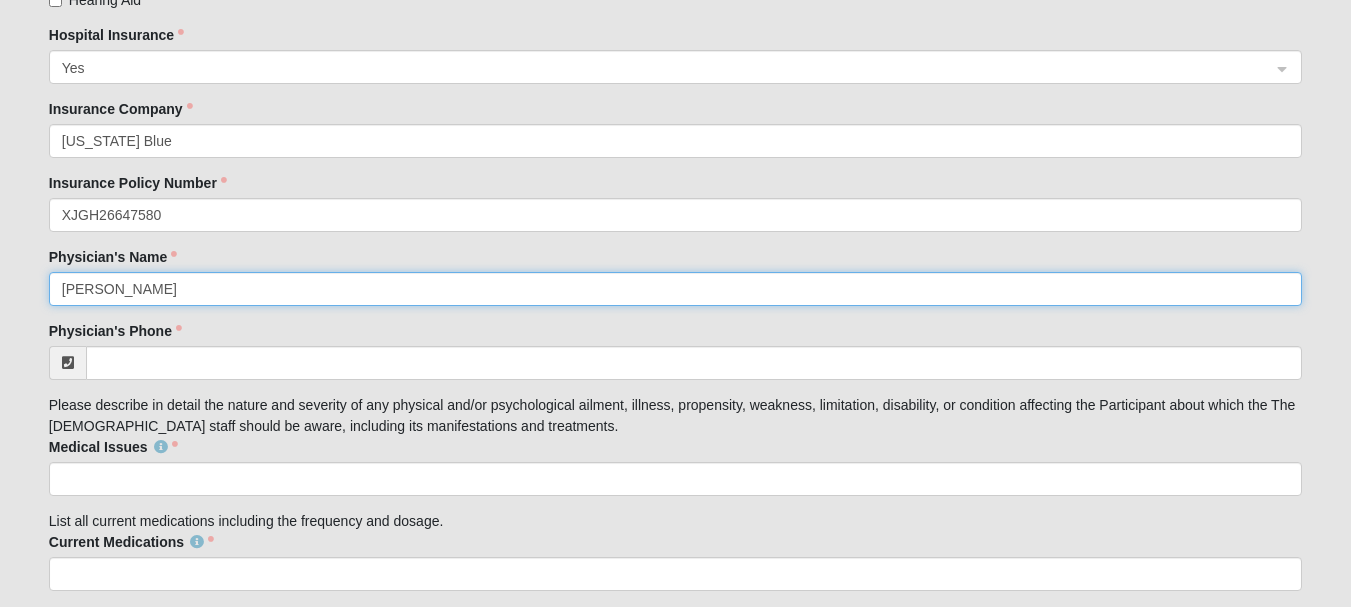 scroll, scrollTop: 3165, scrollLeft: 0, axis: vertical 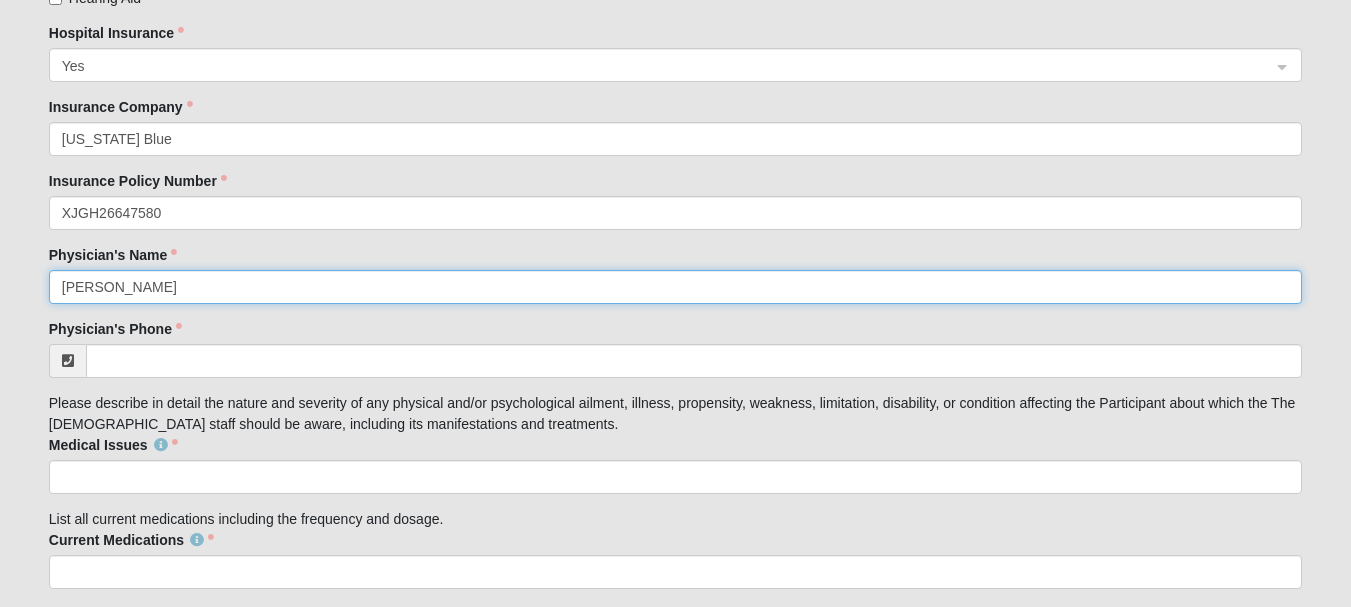 type on "Agnila Concepcion" 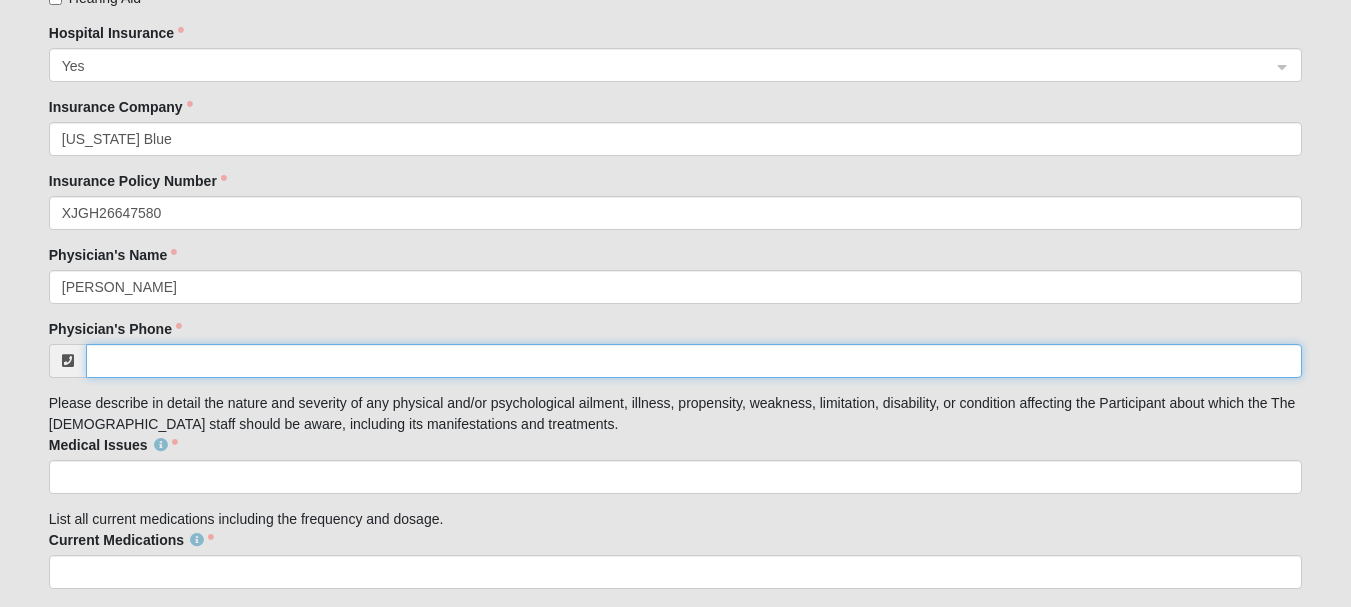 click on "Physician's Phone" at bounding box center [694, 361] 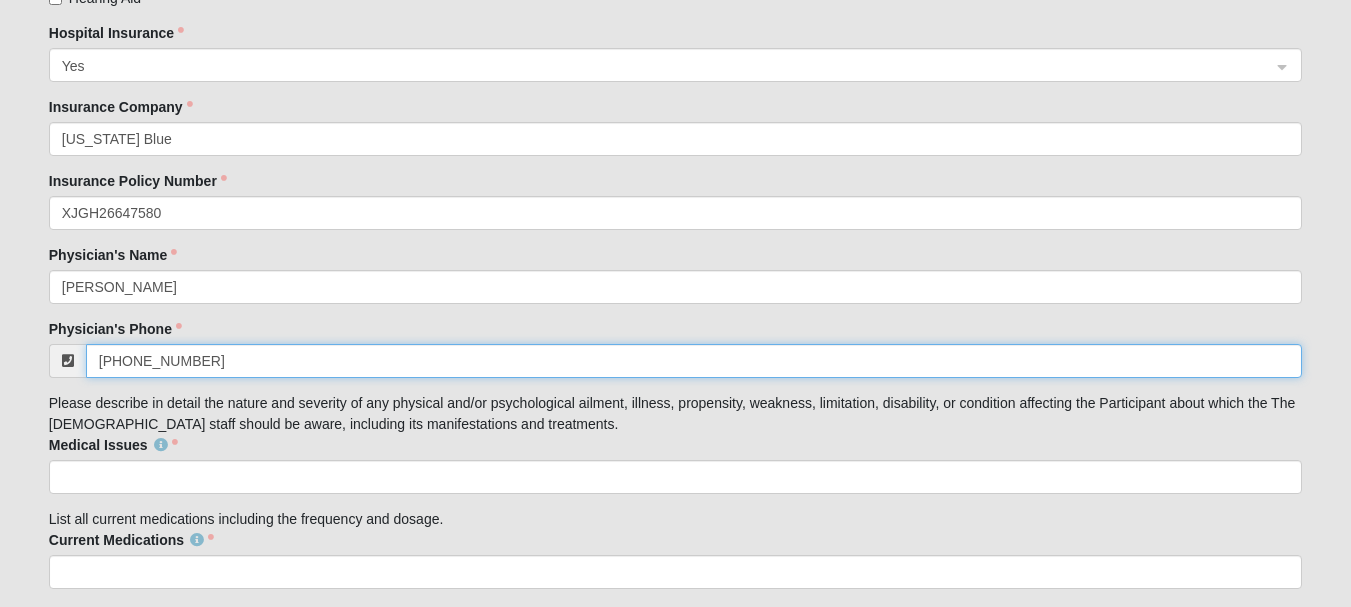 type on "(904) 450-8090" 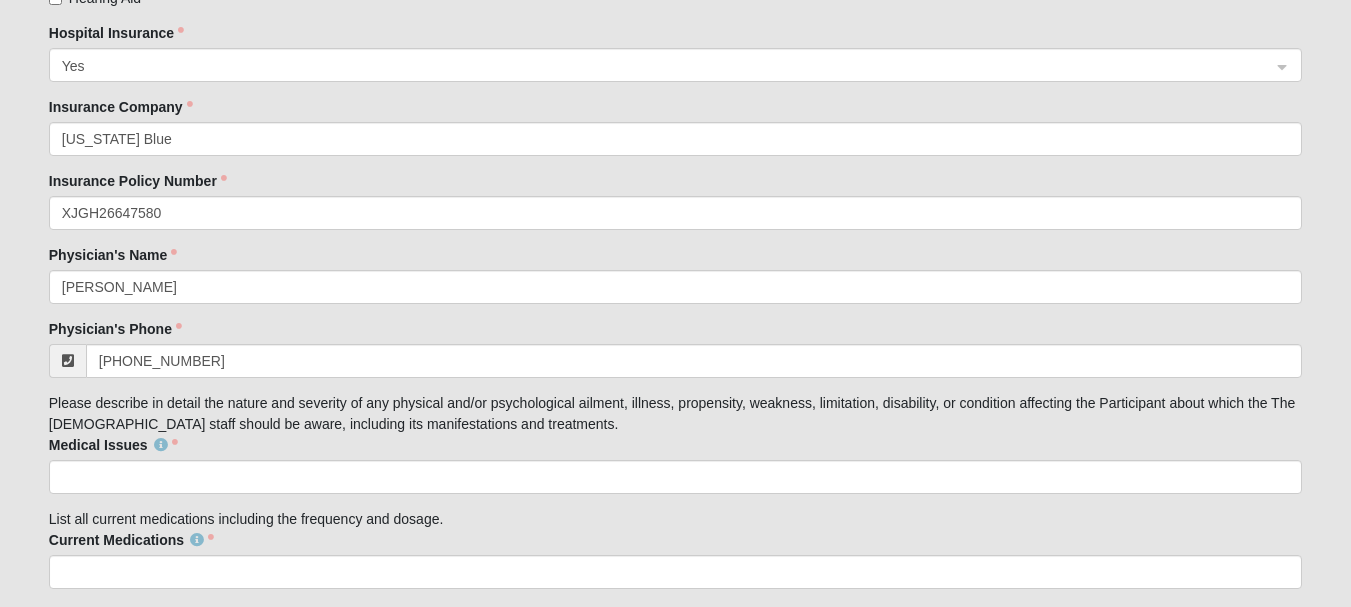 click on "Medical Issues" at bounding box center (113, 445) 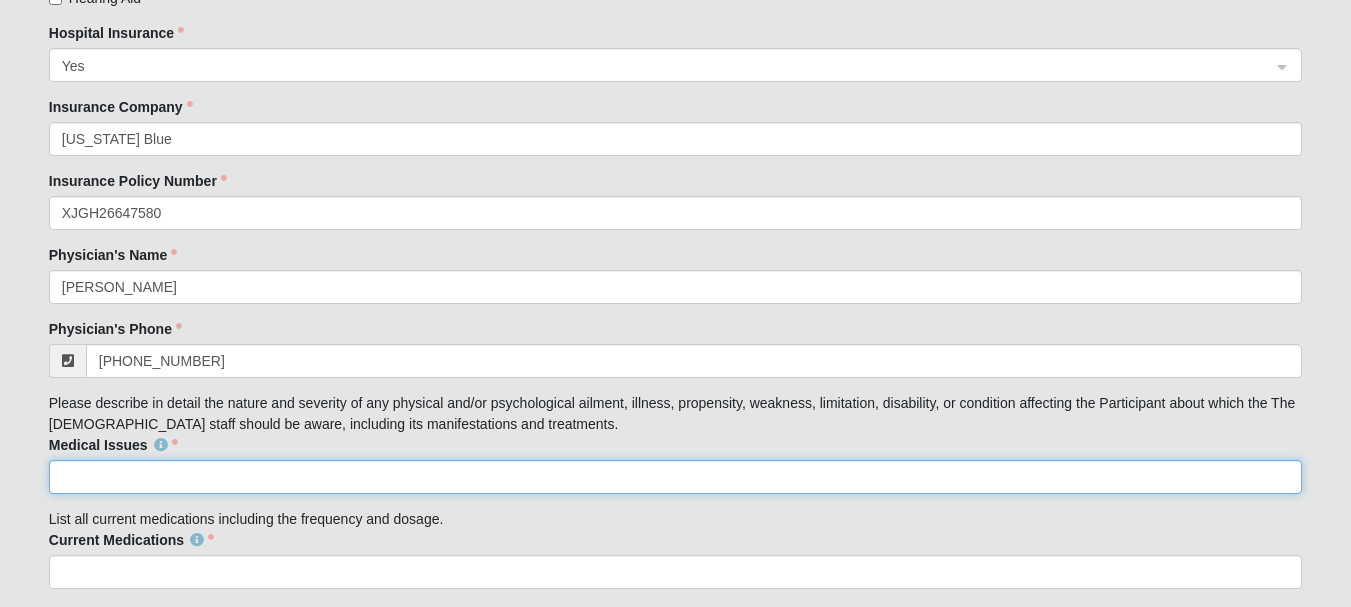 click on "Medical Issues" 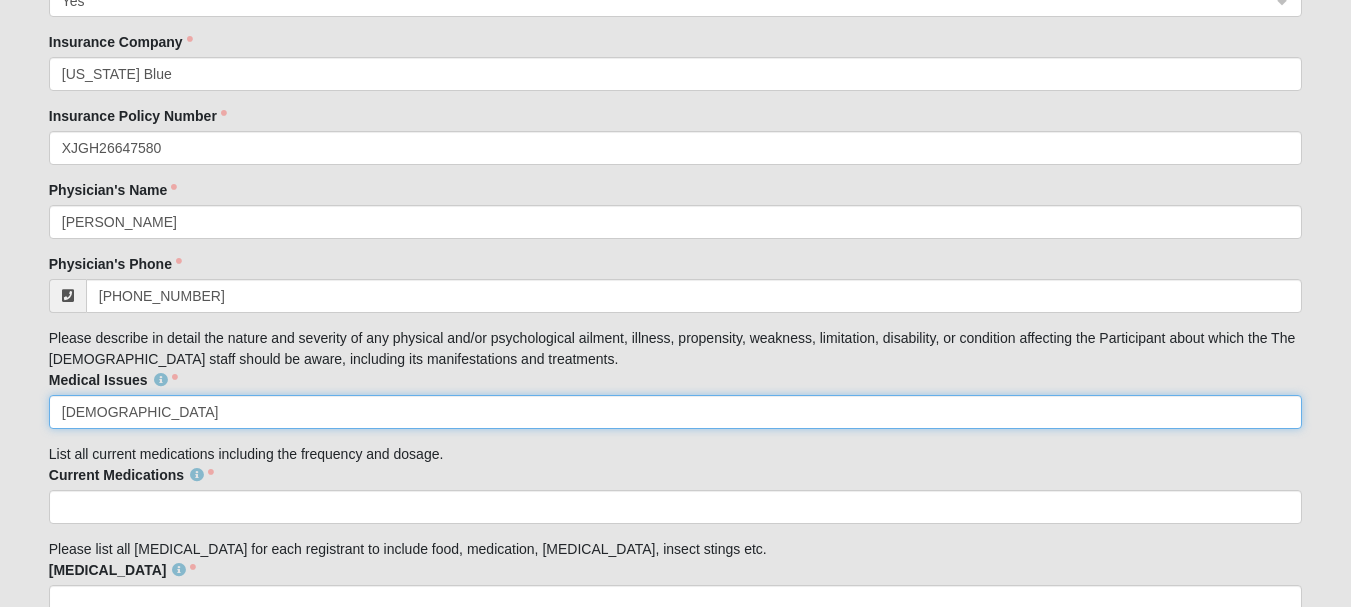 scroll, scrollTop: 3231, scrollLeft: 0, axis: vertical 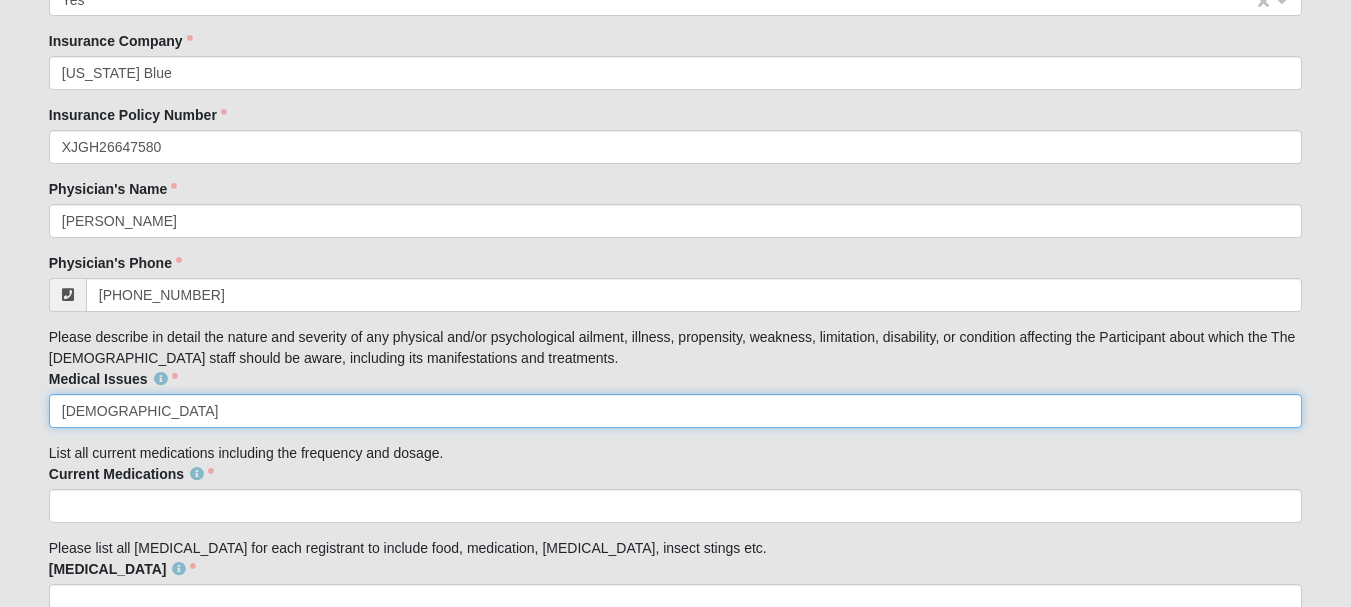 type on "Asthma" 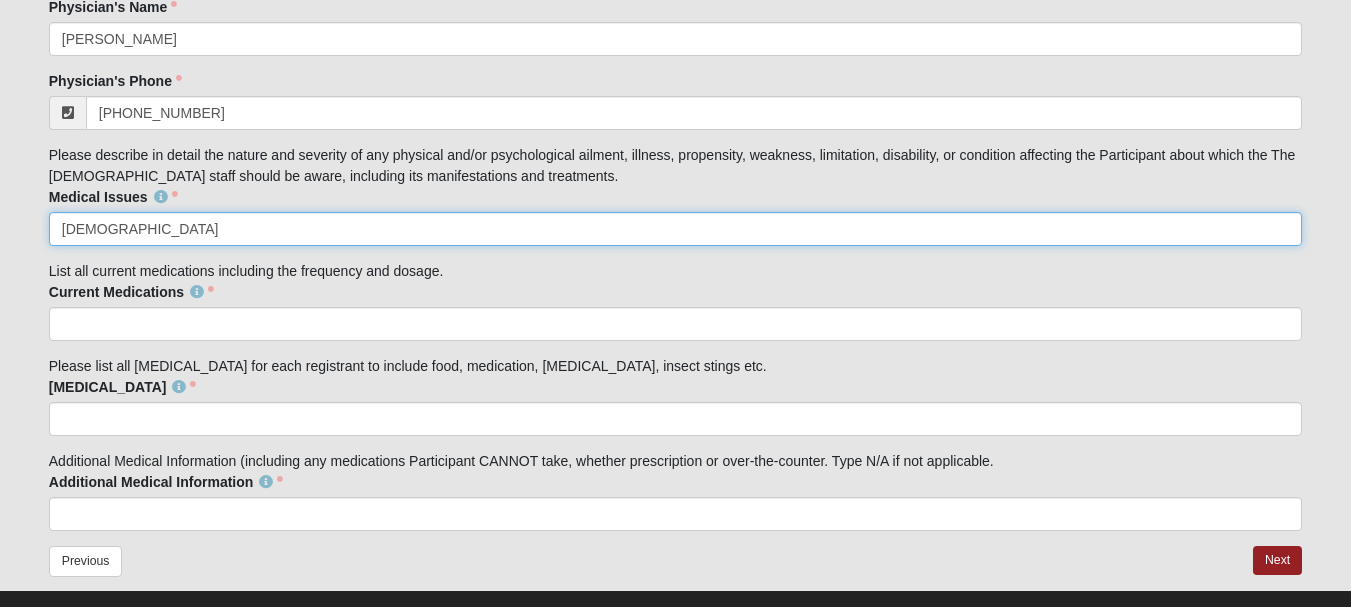 scroll, scrollTop: 3418, scrollLeft: 0, axis: vertical 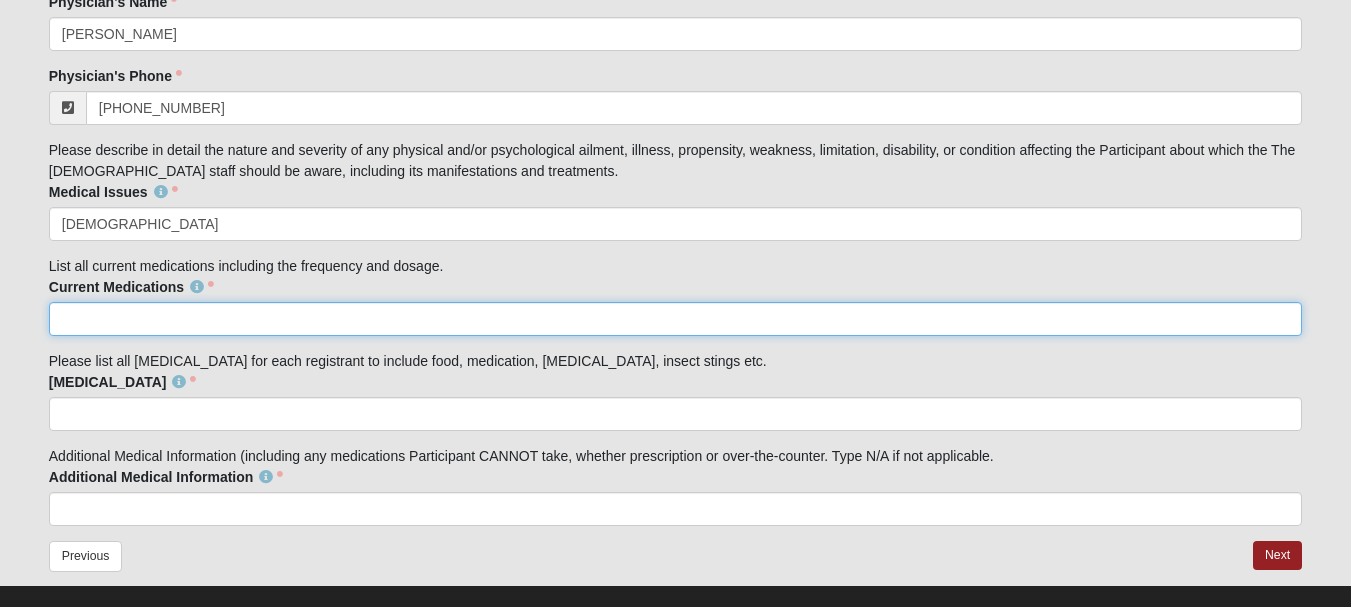 click on "Current Medications" 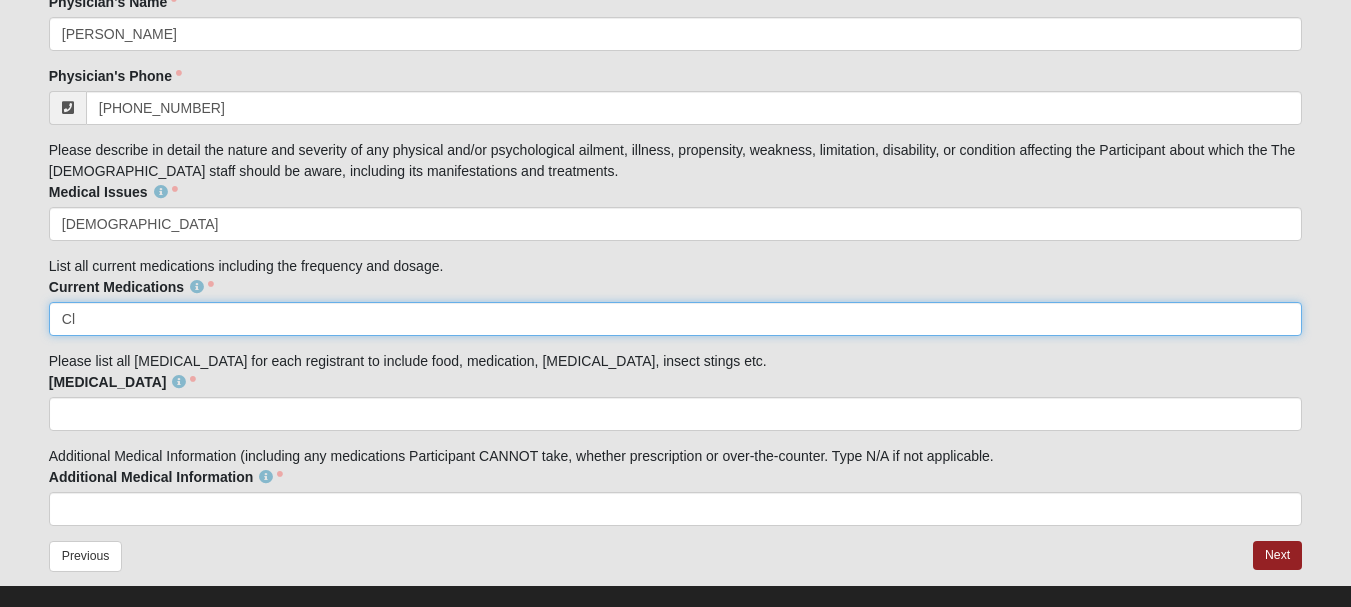 type on "C" 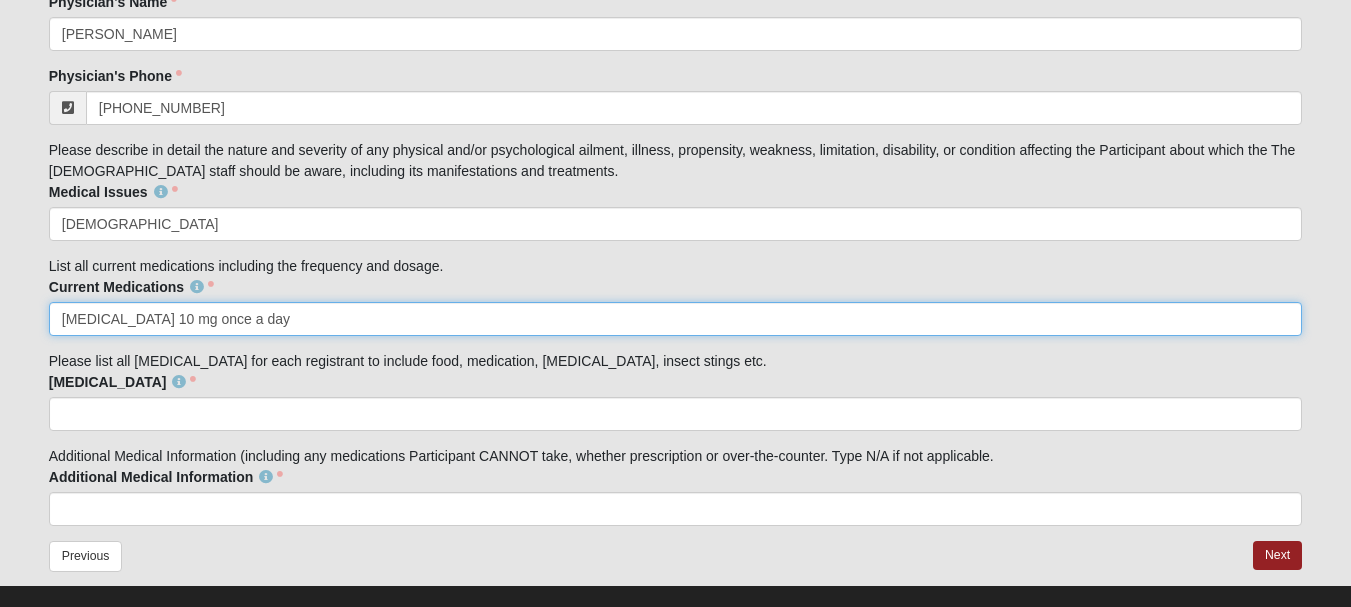 click on "Next" at bounding box center (1277, 555) 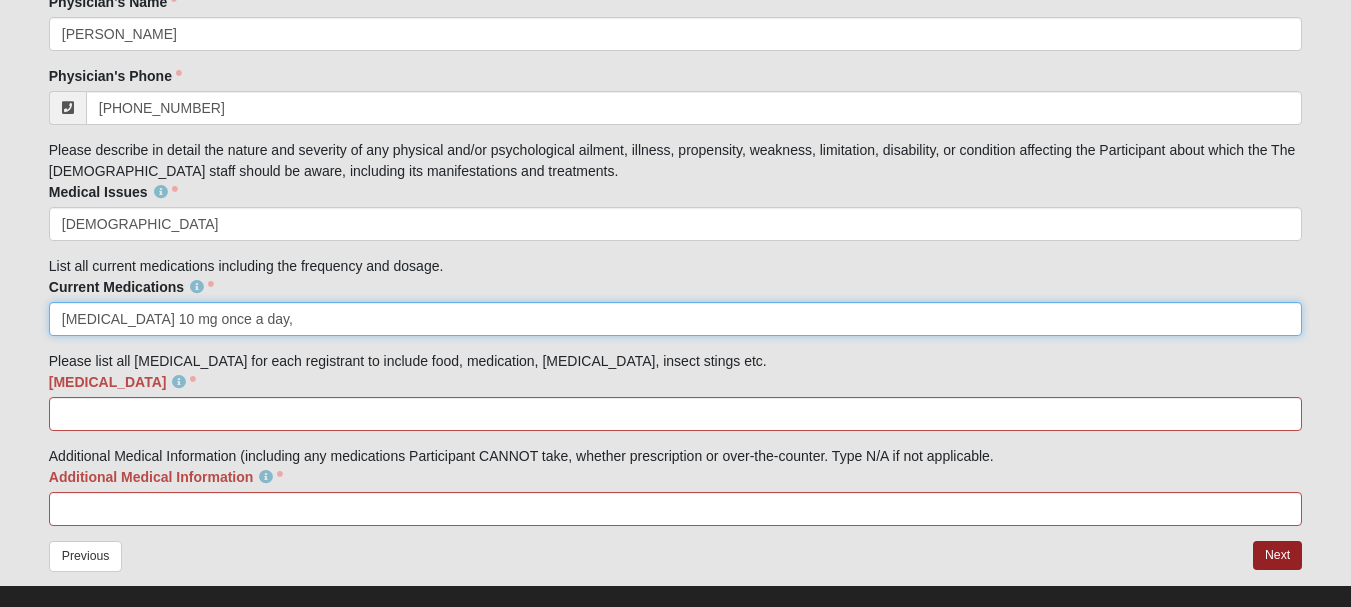 scroll, scrollTop: 3568, scrollLeft: 0, axis: vertical 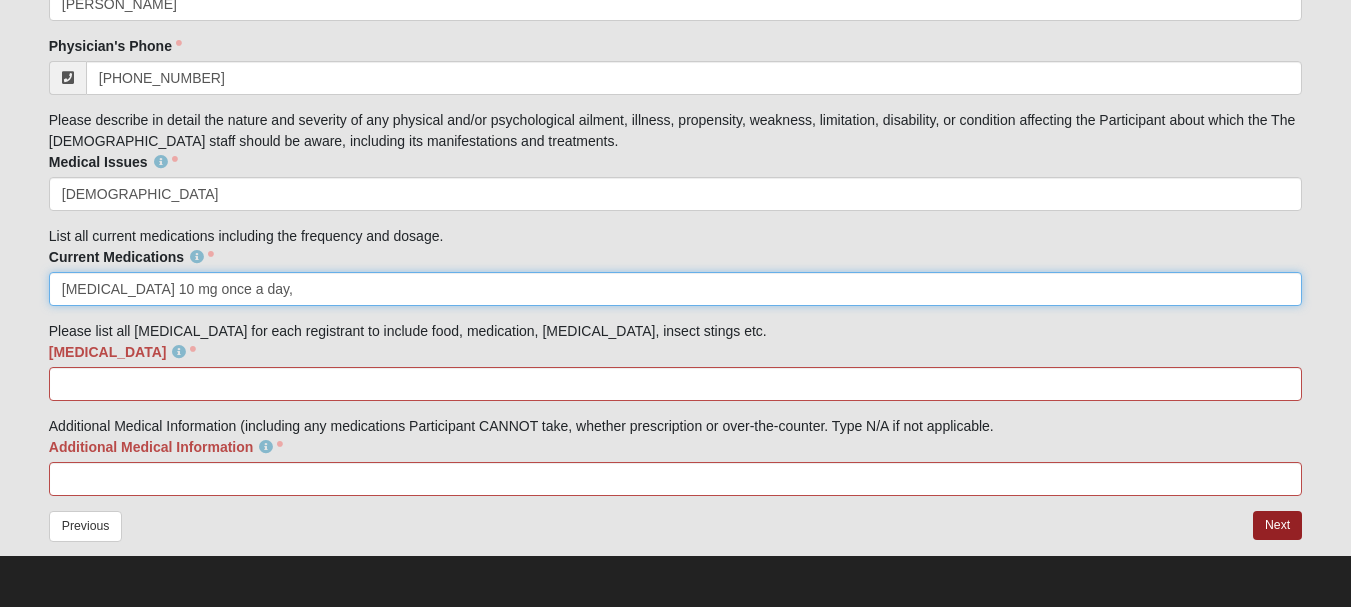 type on "Zyrtec 10 mg once a day," 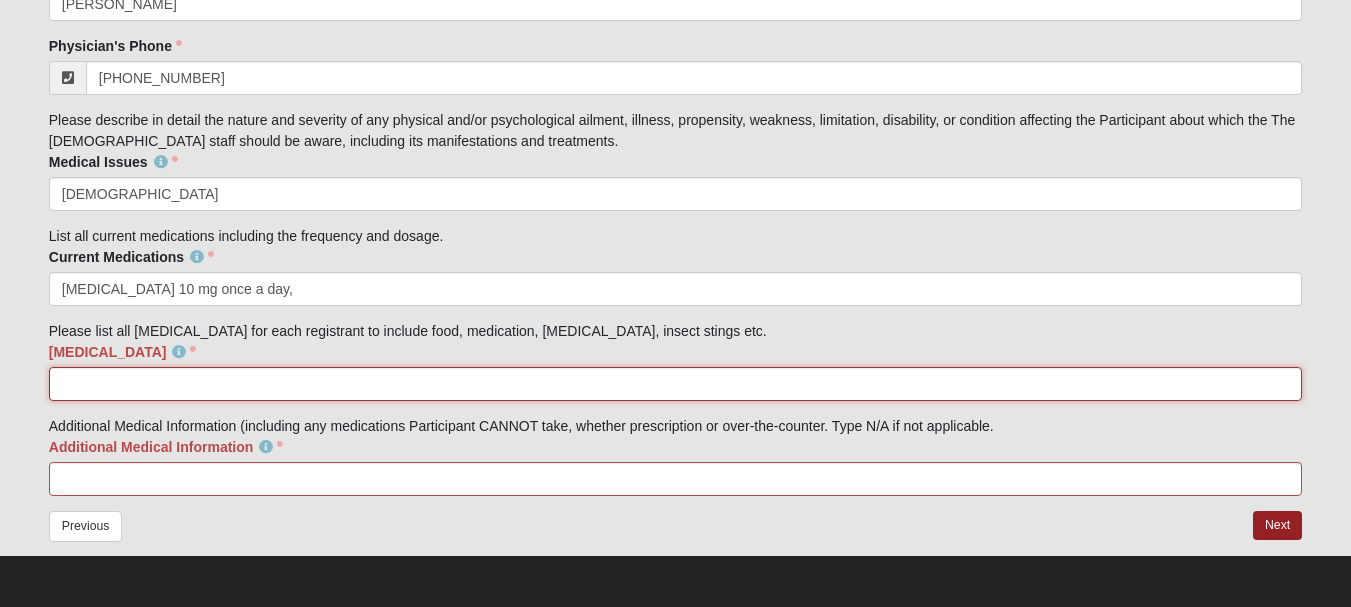 click on "Allergies" 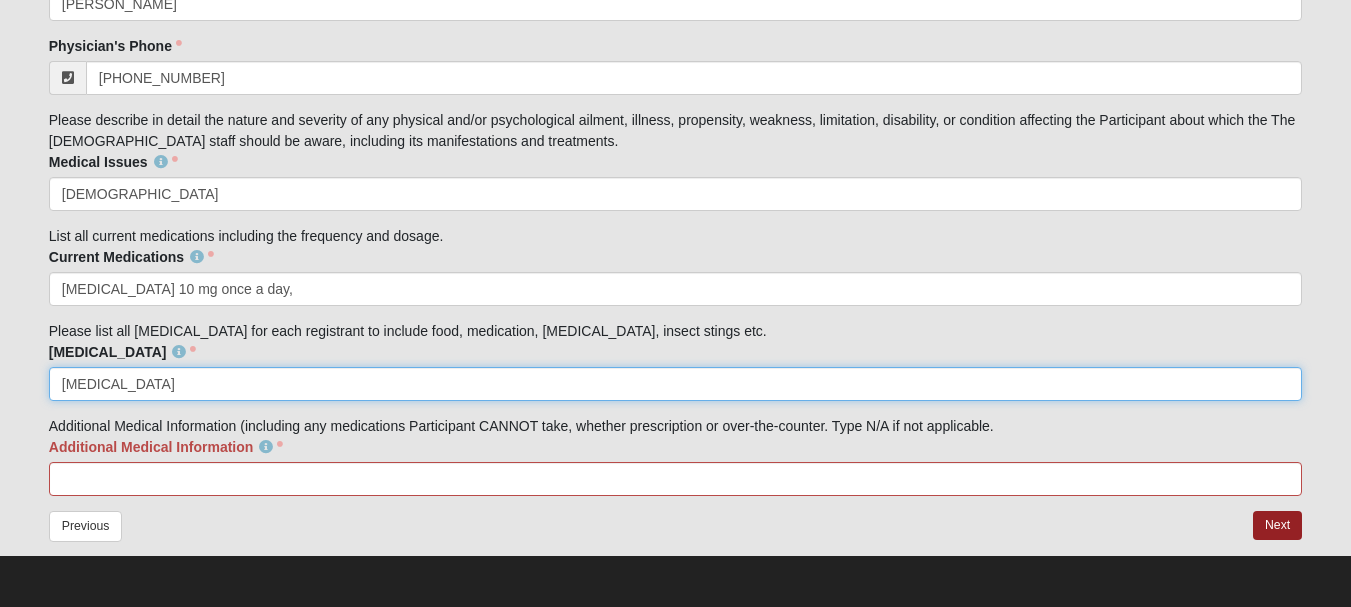 type on "penicillin" 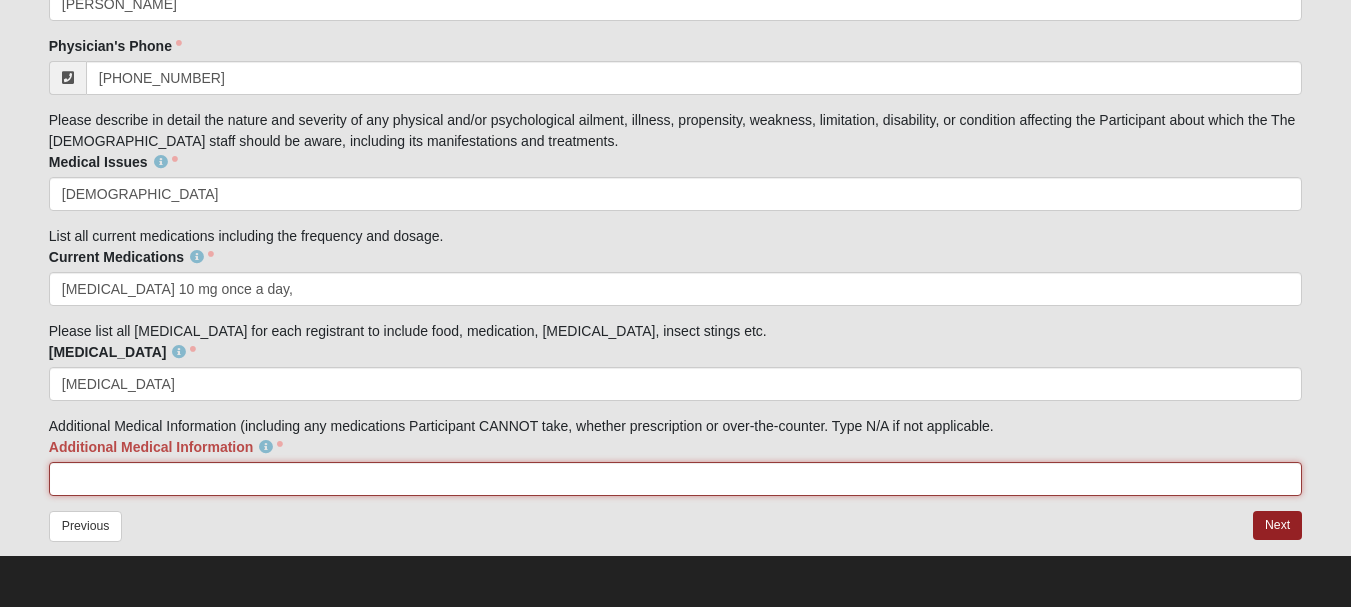 click on "Additional Medical Information" 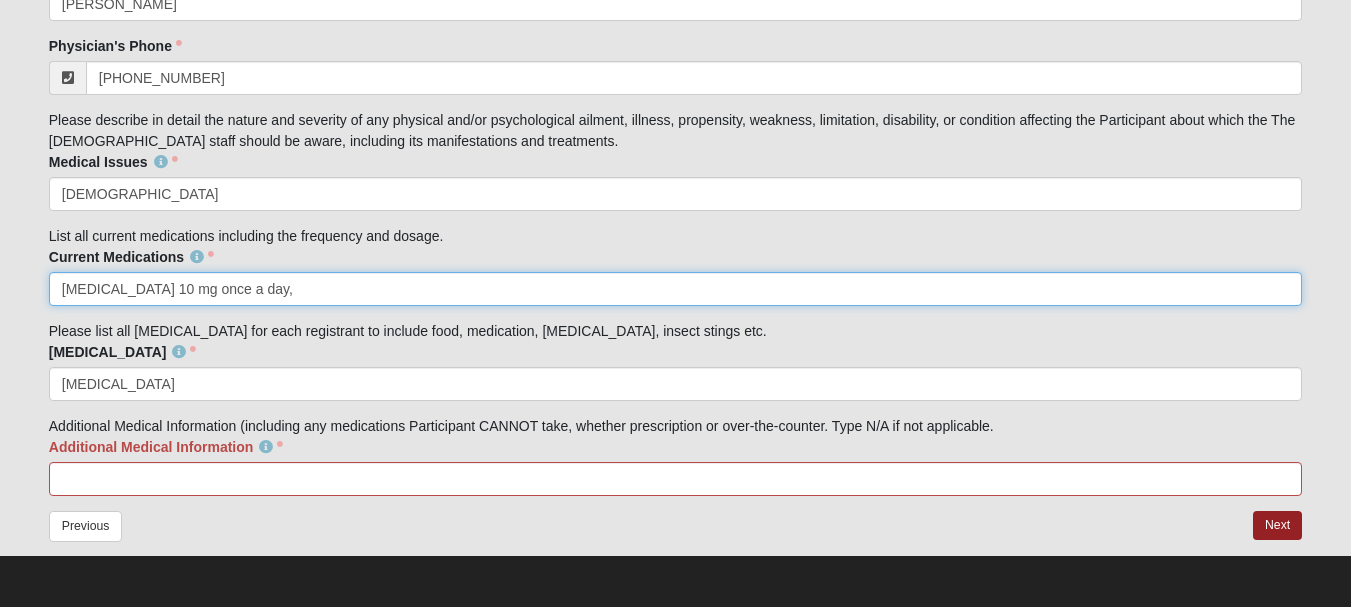 click on "Zyrtec 10 mg once a day," 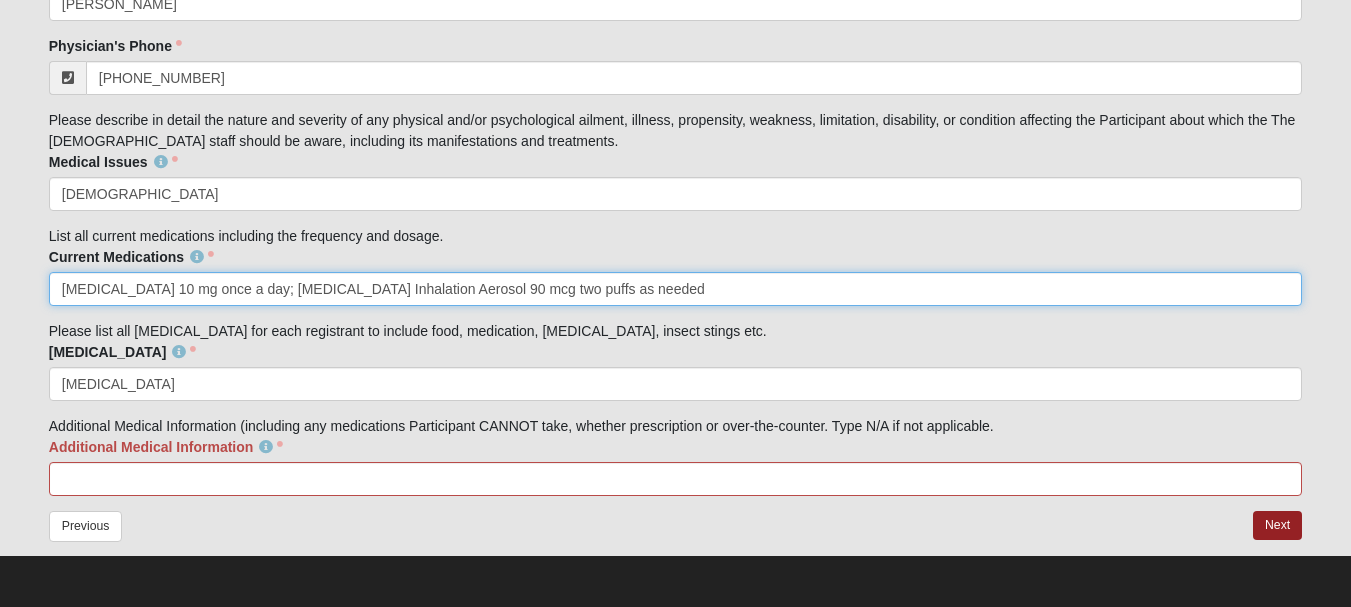 click on "Zyrtec 10 mg once a day; Albuterol Sulfate Inhalation Aerosol 90 mcg two puffs as needed" 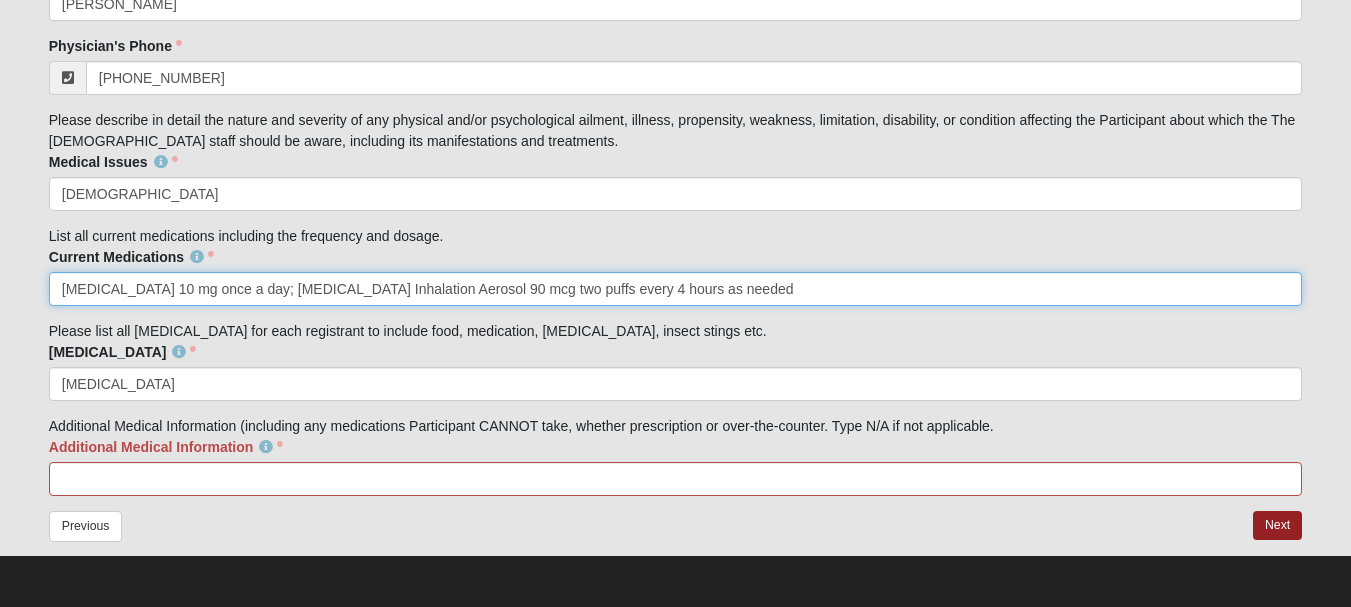 type on "Zyrtec 10 mg once a day; Albuterol Sulfate Inhalation Aerosol 90 mcg two puffs every 4 hours as needed" 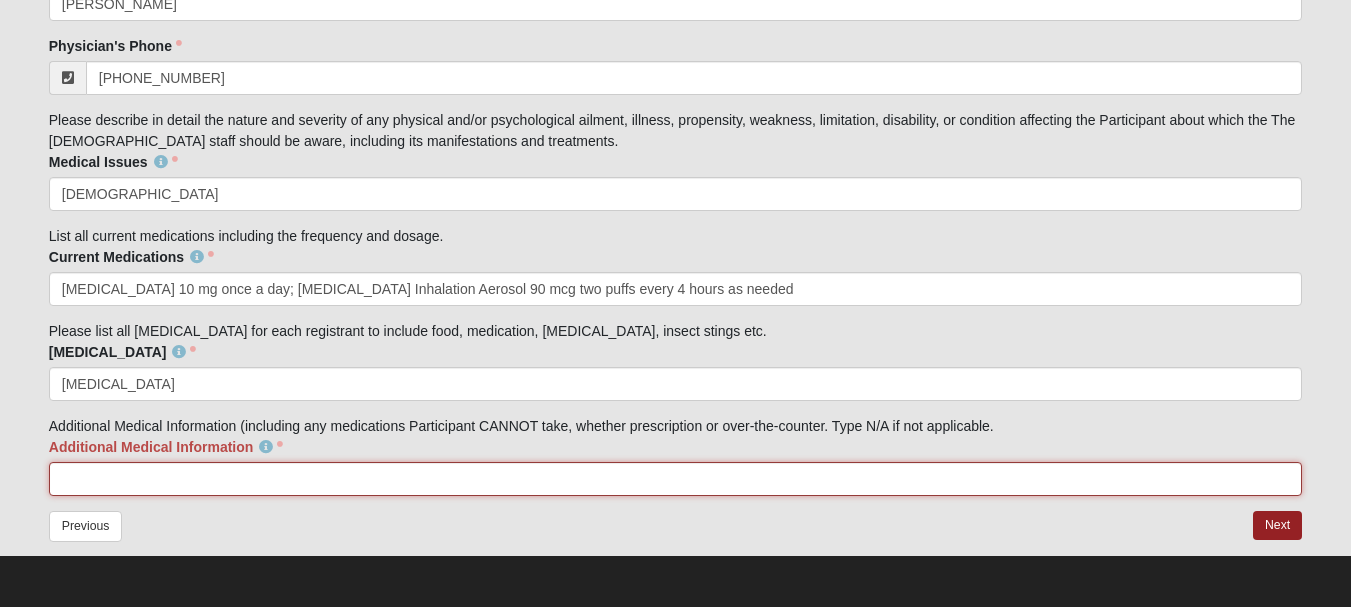 click on "Additional Medical Information" 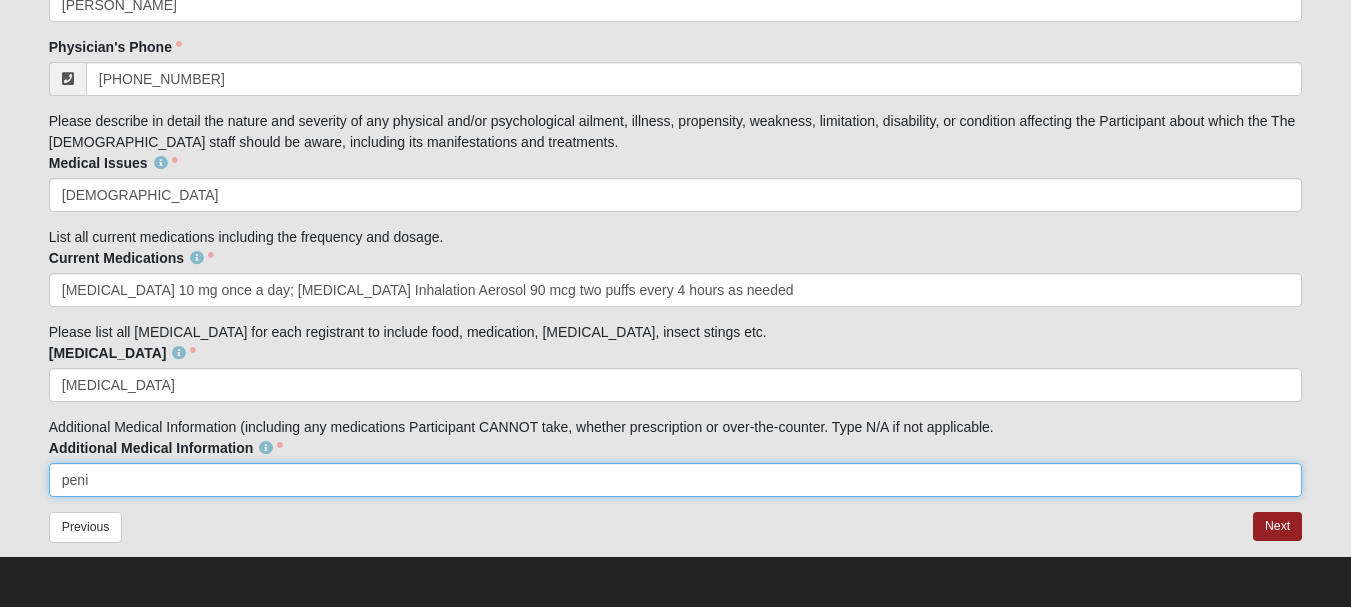 scroll, scrollTop: 3568, scrollLeft: 0, axis: vertical 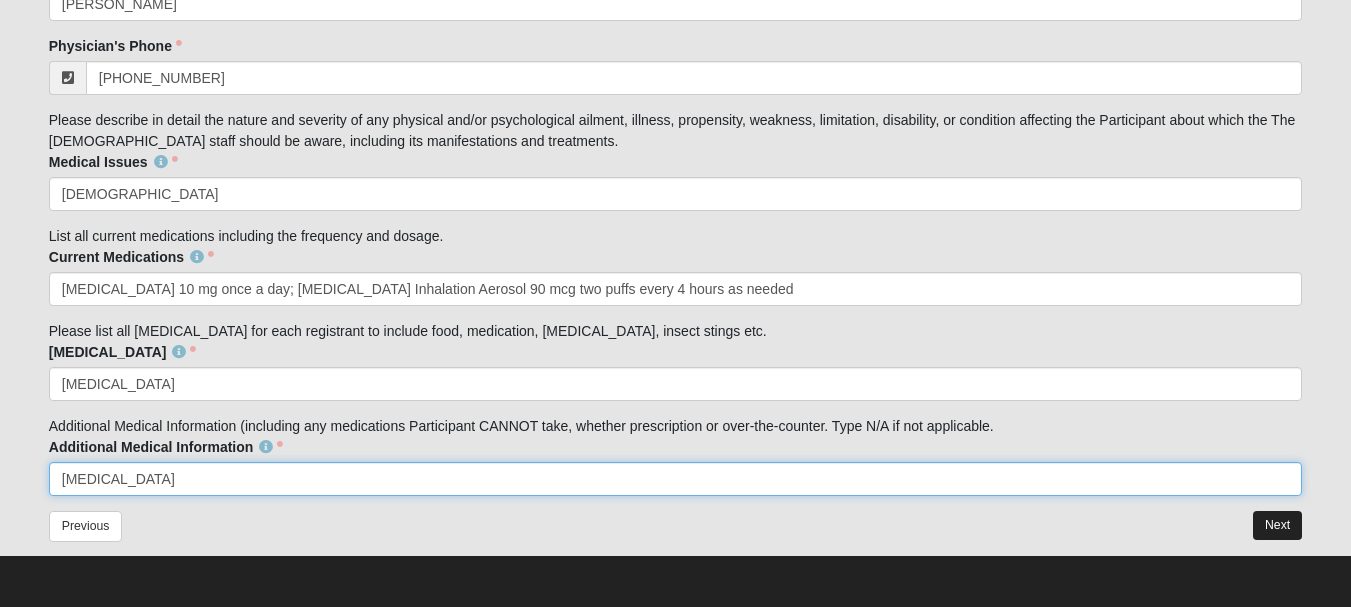type on "penicillin" 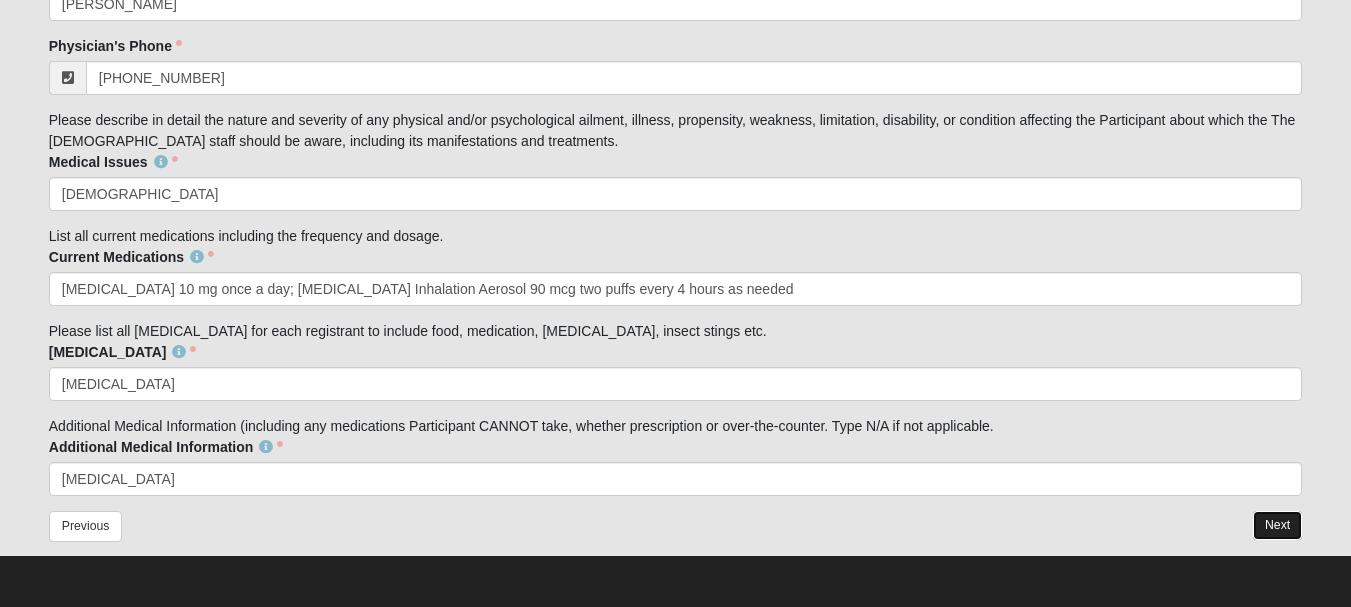 click on "Next" at bounding box center [1277, 525] 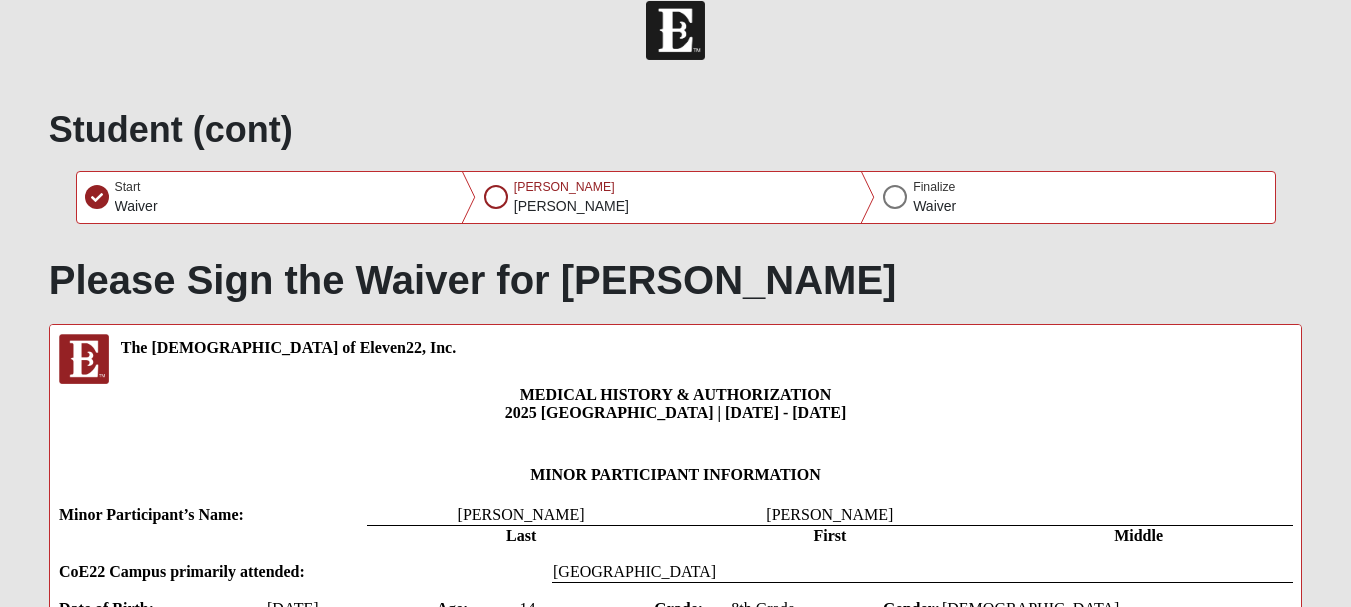 scroll, scrollTop: 0, scrollLeft: 0, axis: both 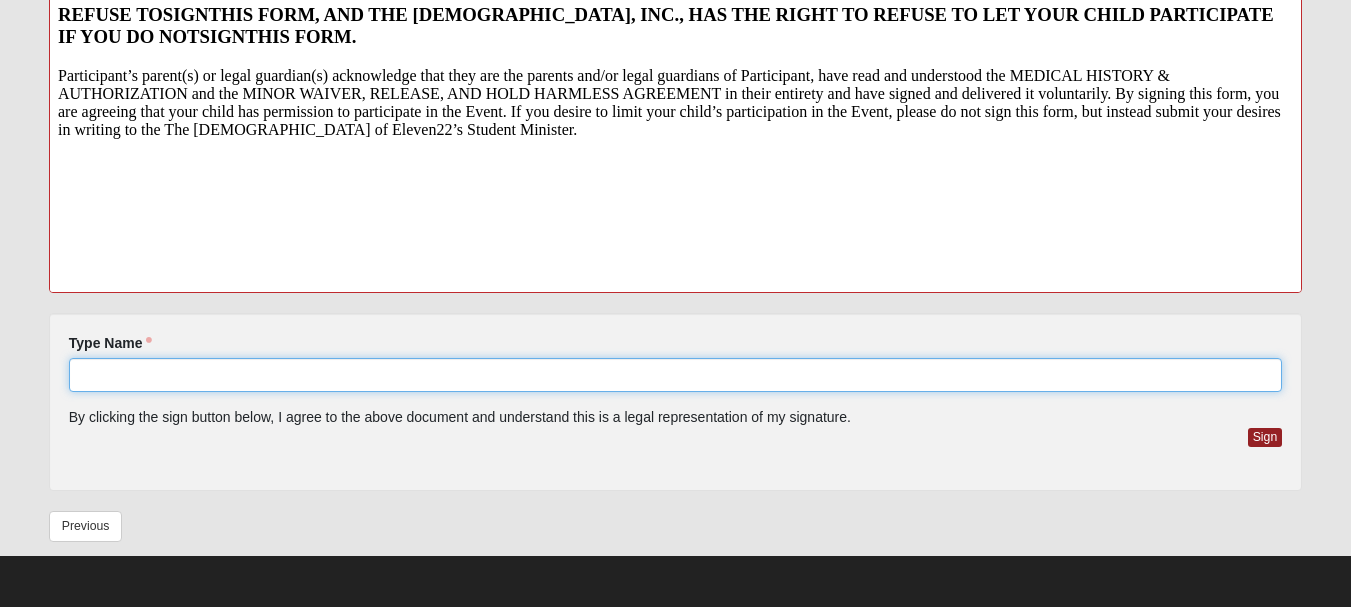click on "Type Name" 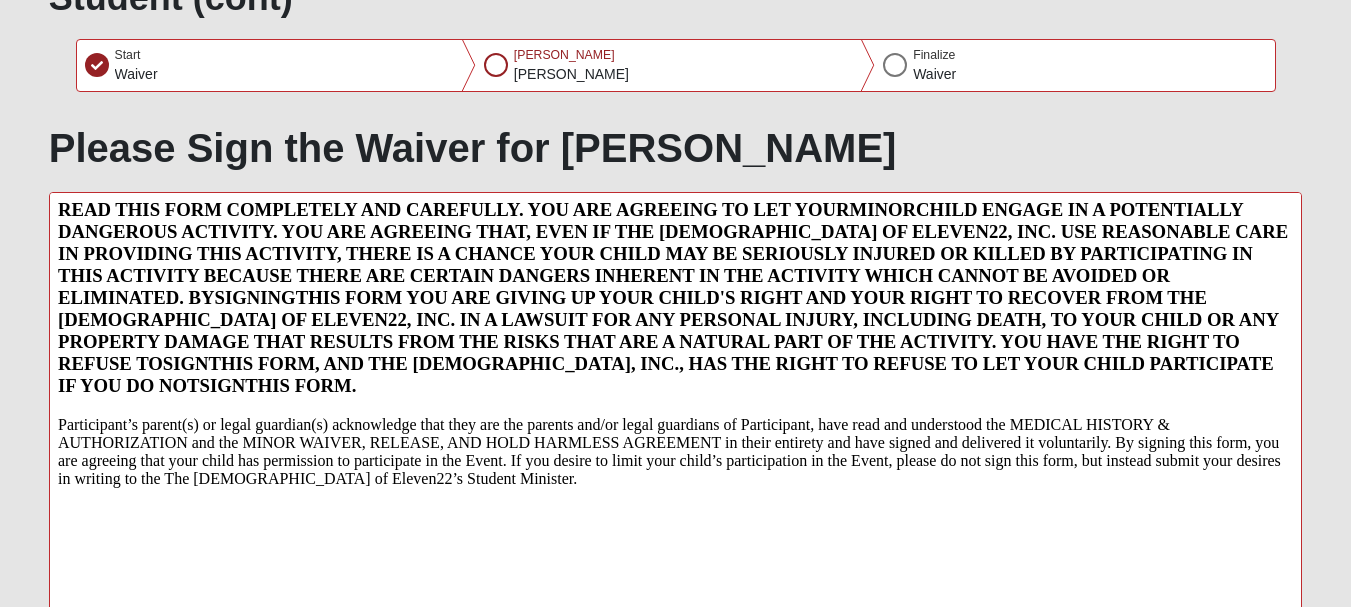 scroll, scrollTop: 151, scrollLeft: 0, axis: vertical 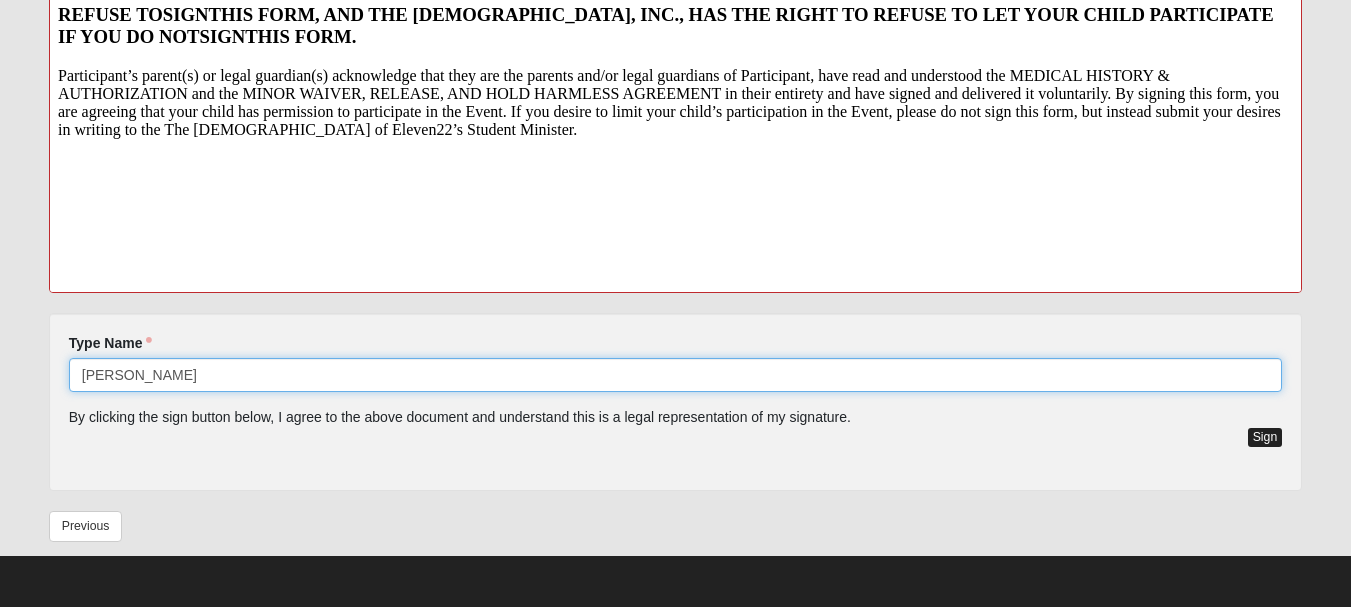 type on "Natalya Prikhodko" 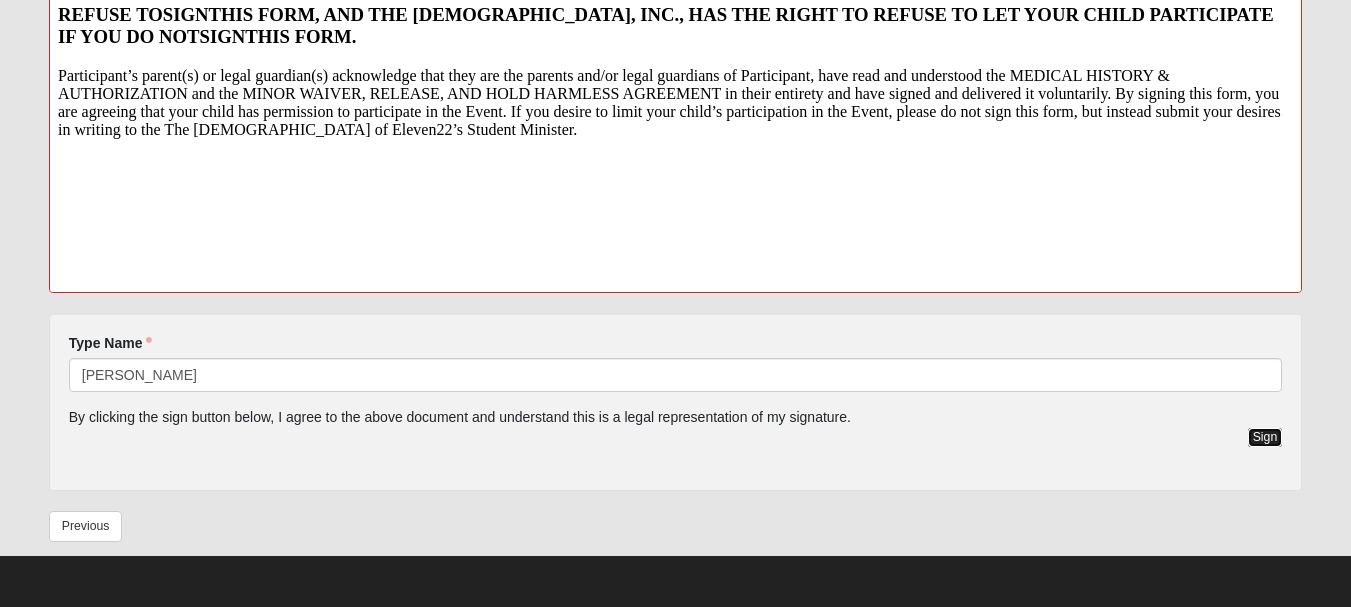 click on "Sign" at bounding box center (1265, 437) 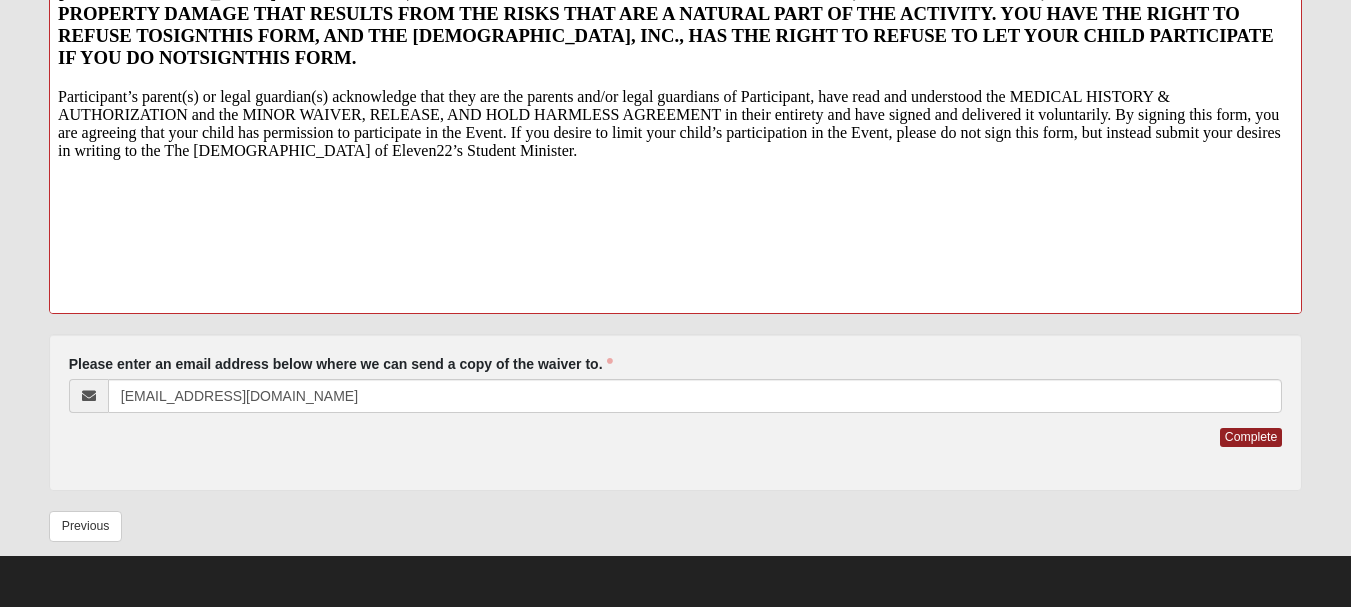 scroll, scrollTop: 484, scrollLeft: 0, axis: vertical 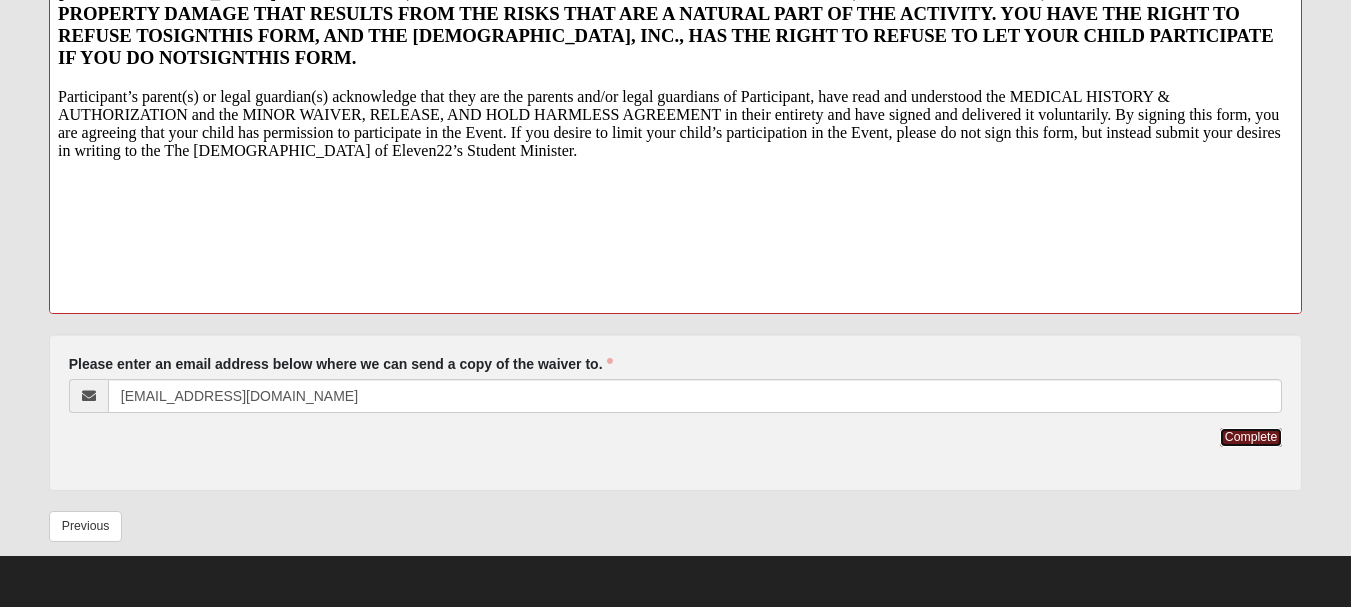 click on "Complete" at bounding box center [1251, 437] 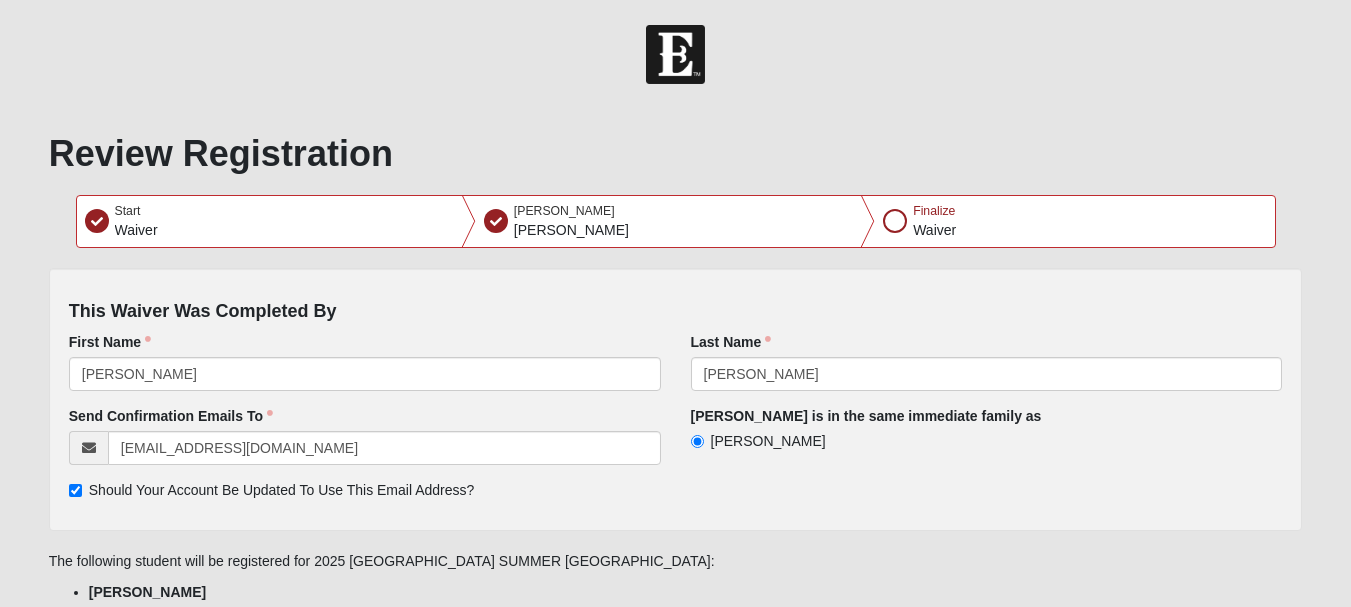 scroll, scrollTop: 120, scrollLeft: 0, axis: vertical 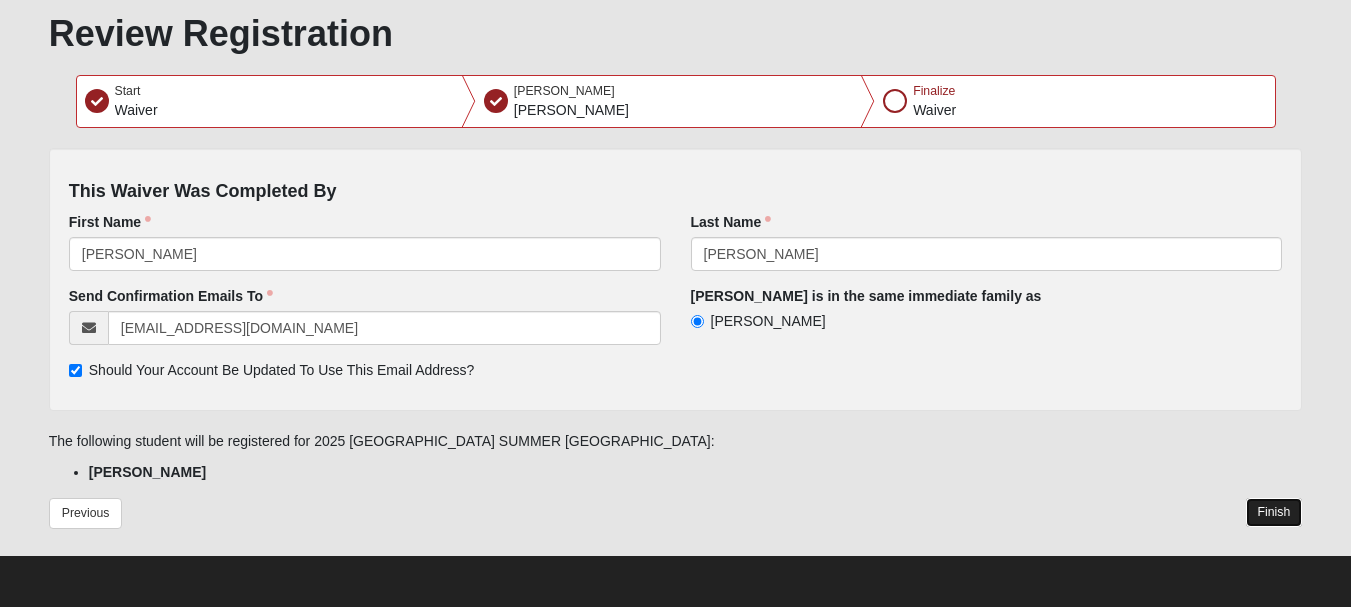click on "Finish" at bounding box center (1274, 512) 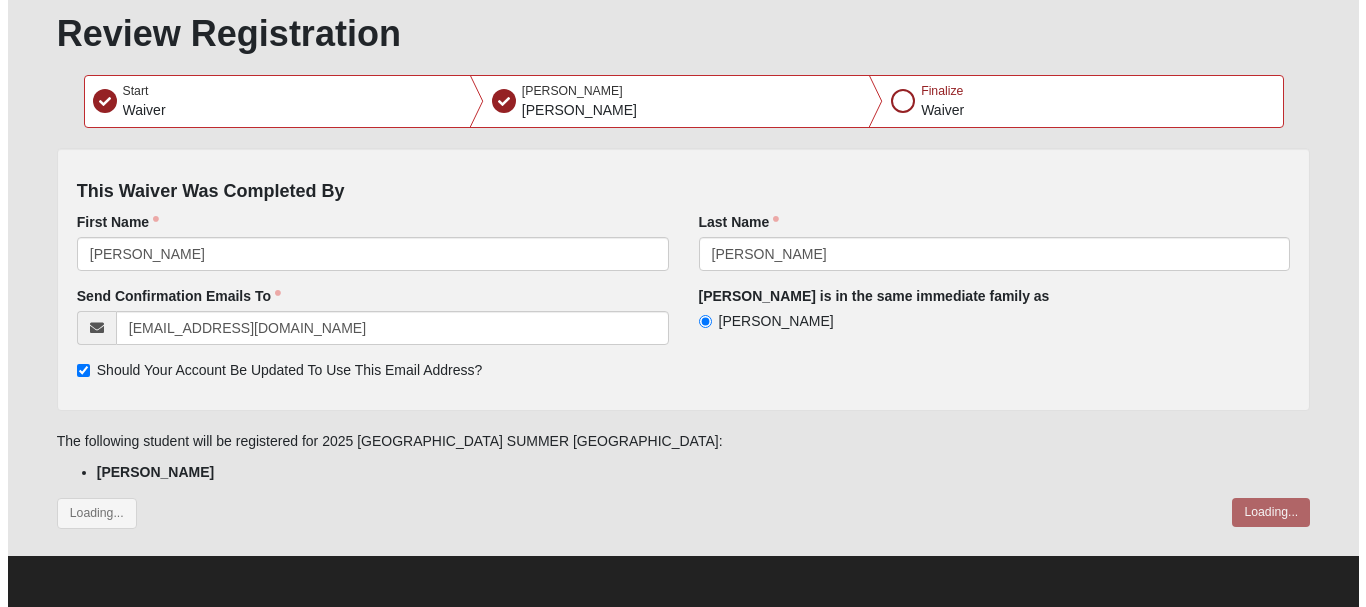 scroll, scrollTop: 0, scrollLeft: 0, axis: both 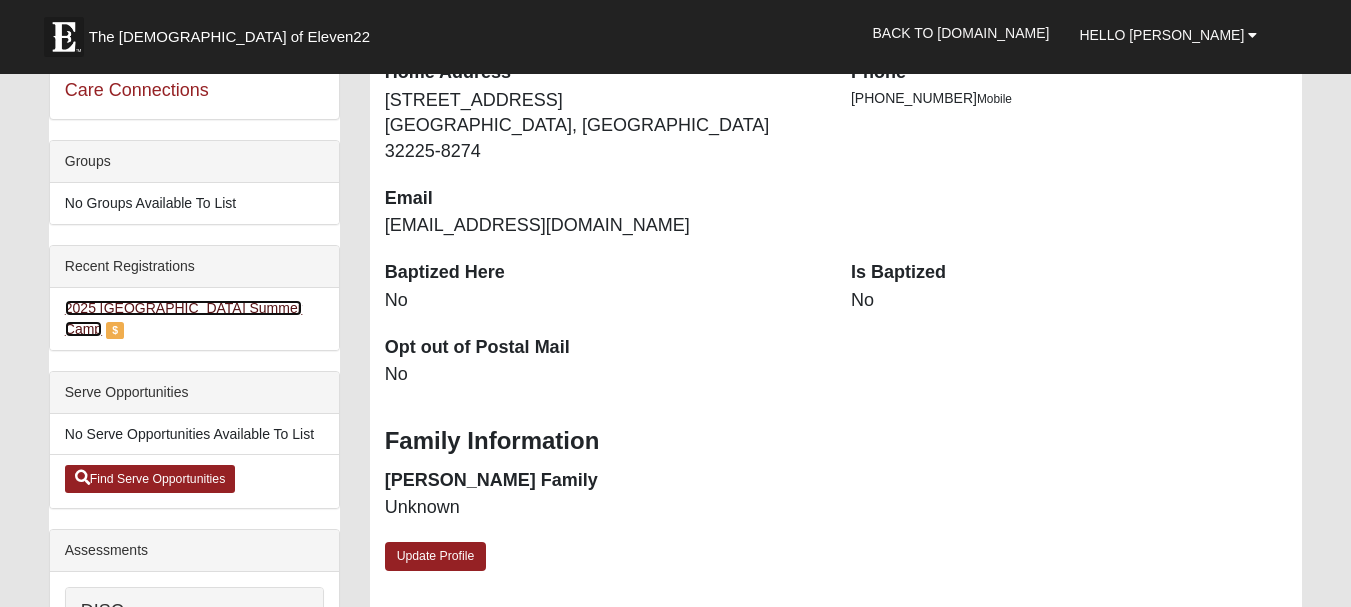 click on "2025 [GEOGRAPHIC_DATA] Summer Camp" at bounding box center (184, 318) 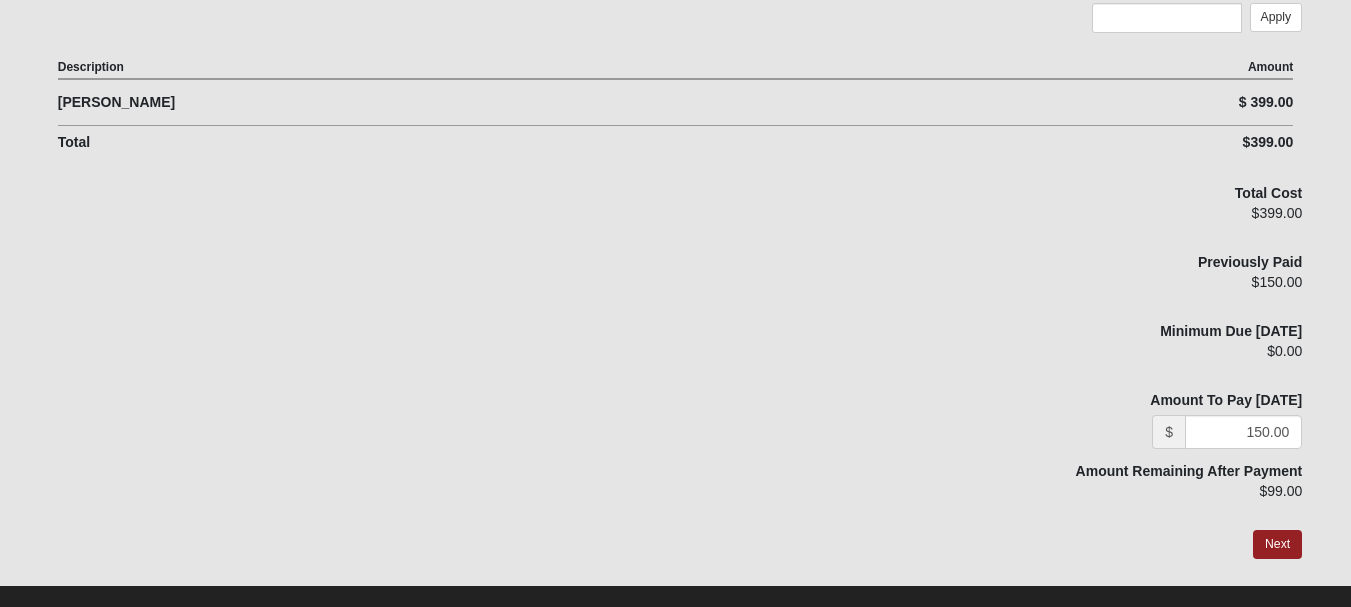 scroll, scrollTop: 633, scrollLeft: 0, axis: vertical 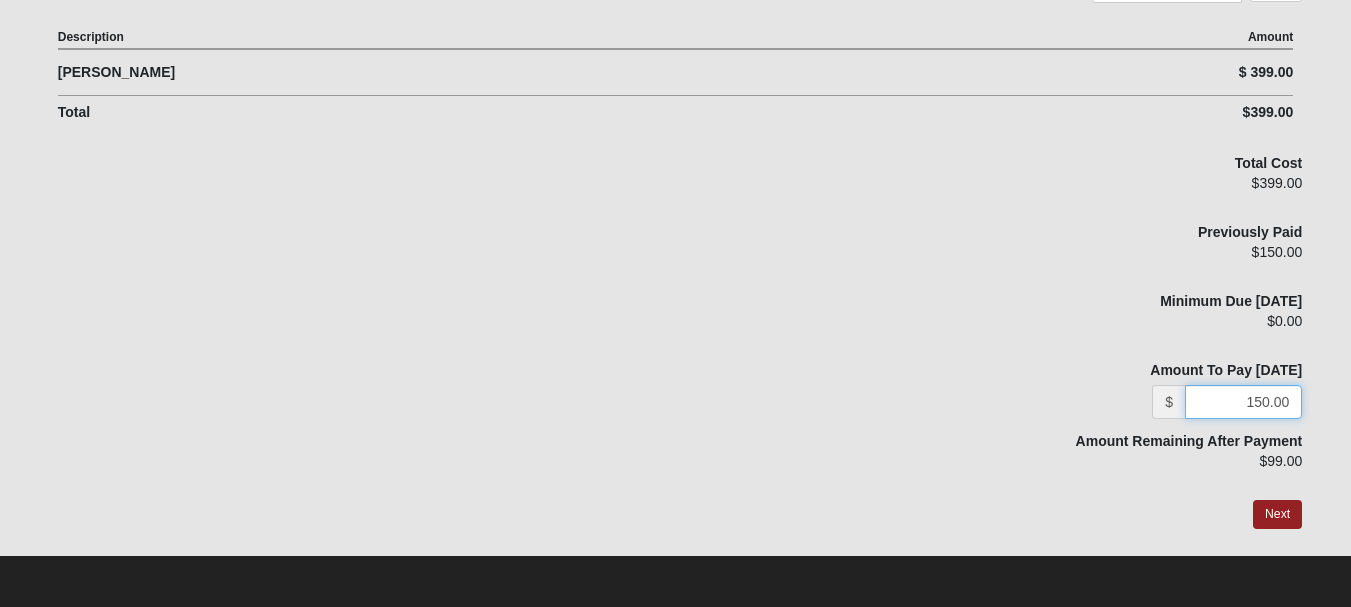 click on "150.00" 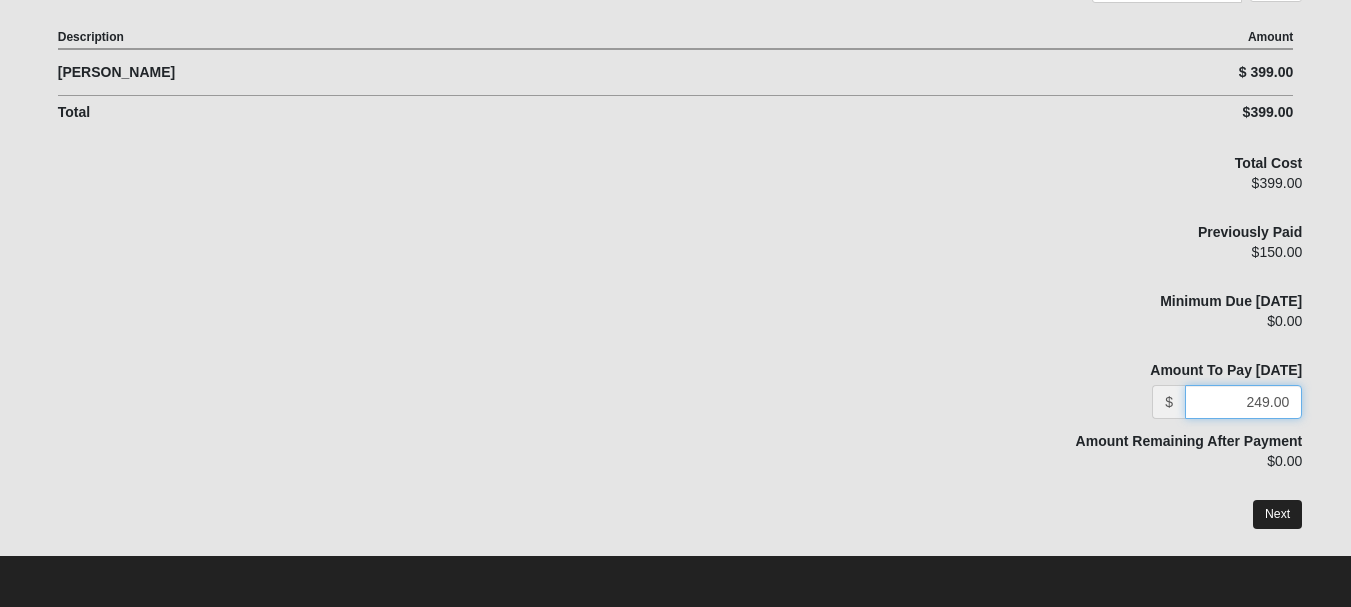 type on "249.00" 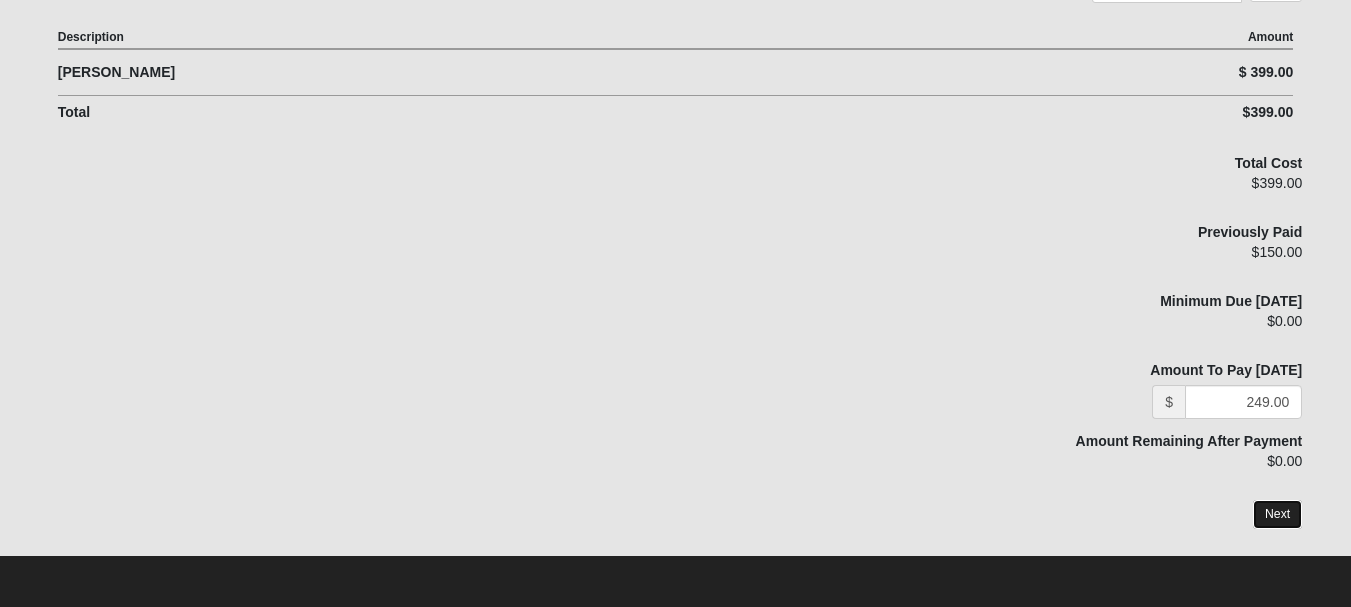 click on "Next" at bounding box center (1277, 514) 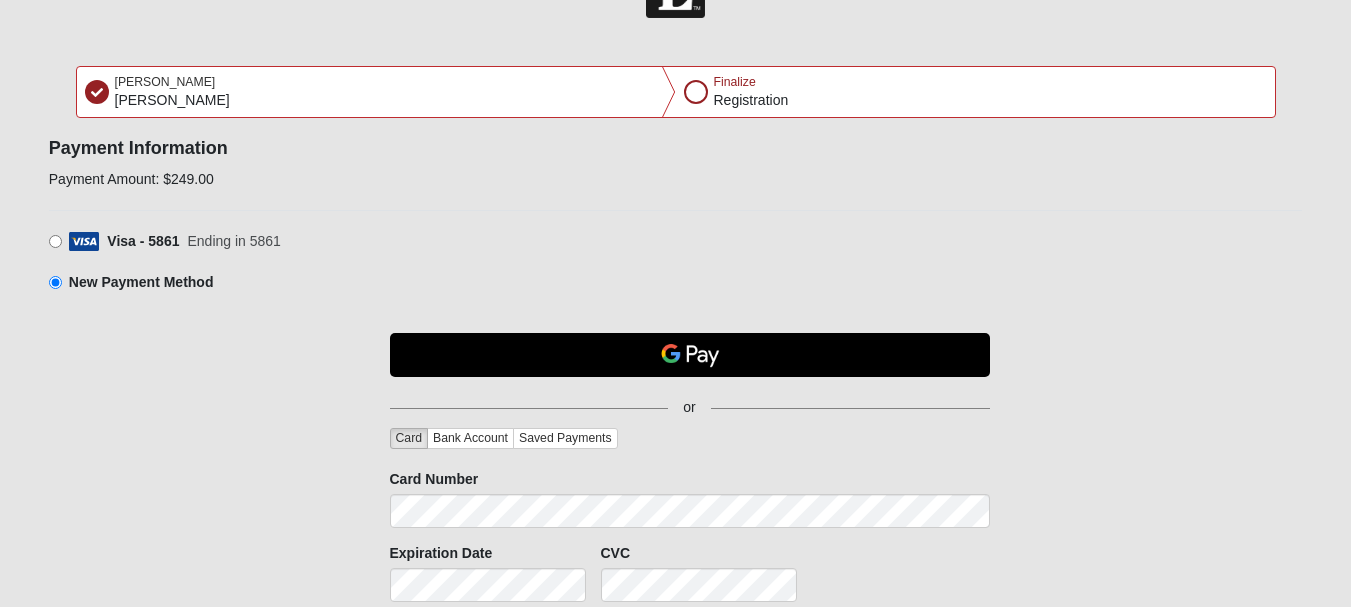 scroll, scrollTop: 68, scrollLeft: 0, axis: vertical 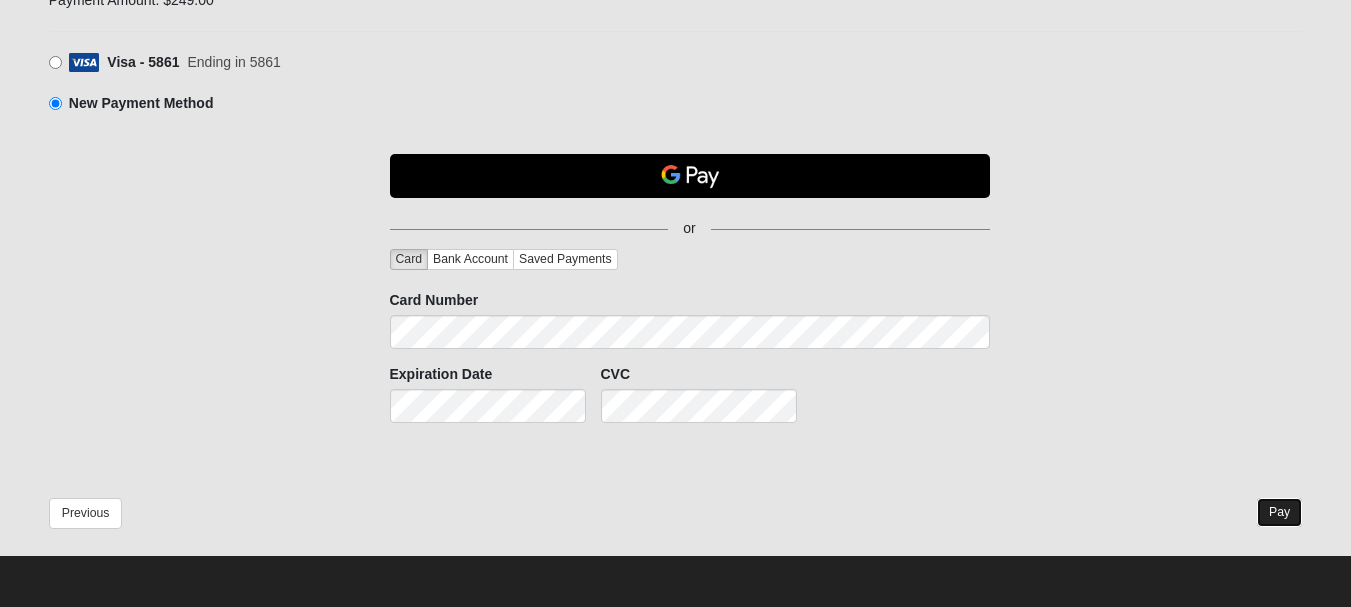 click on "Pay" at bounding box center (1279, 512) 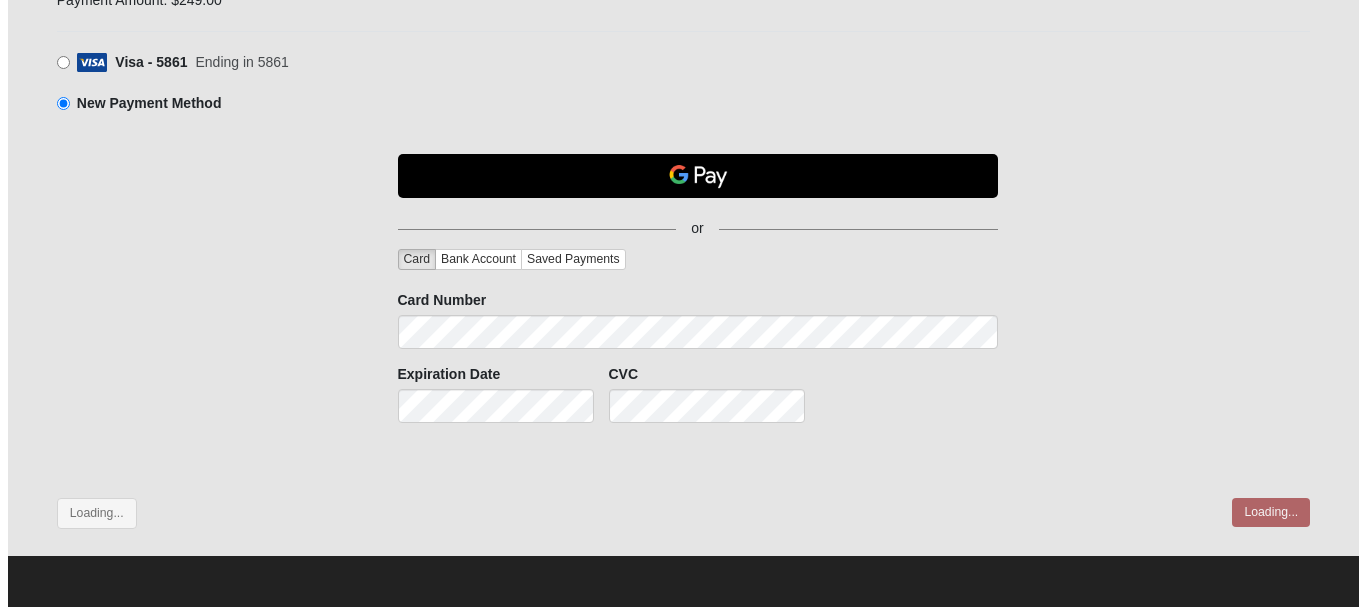 scroll, scrollTop: 0, scrollLeft: 0, axis: both 